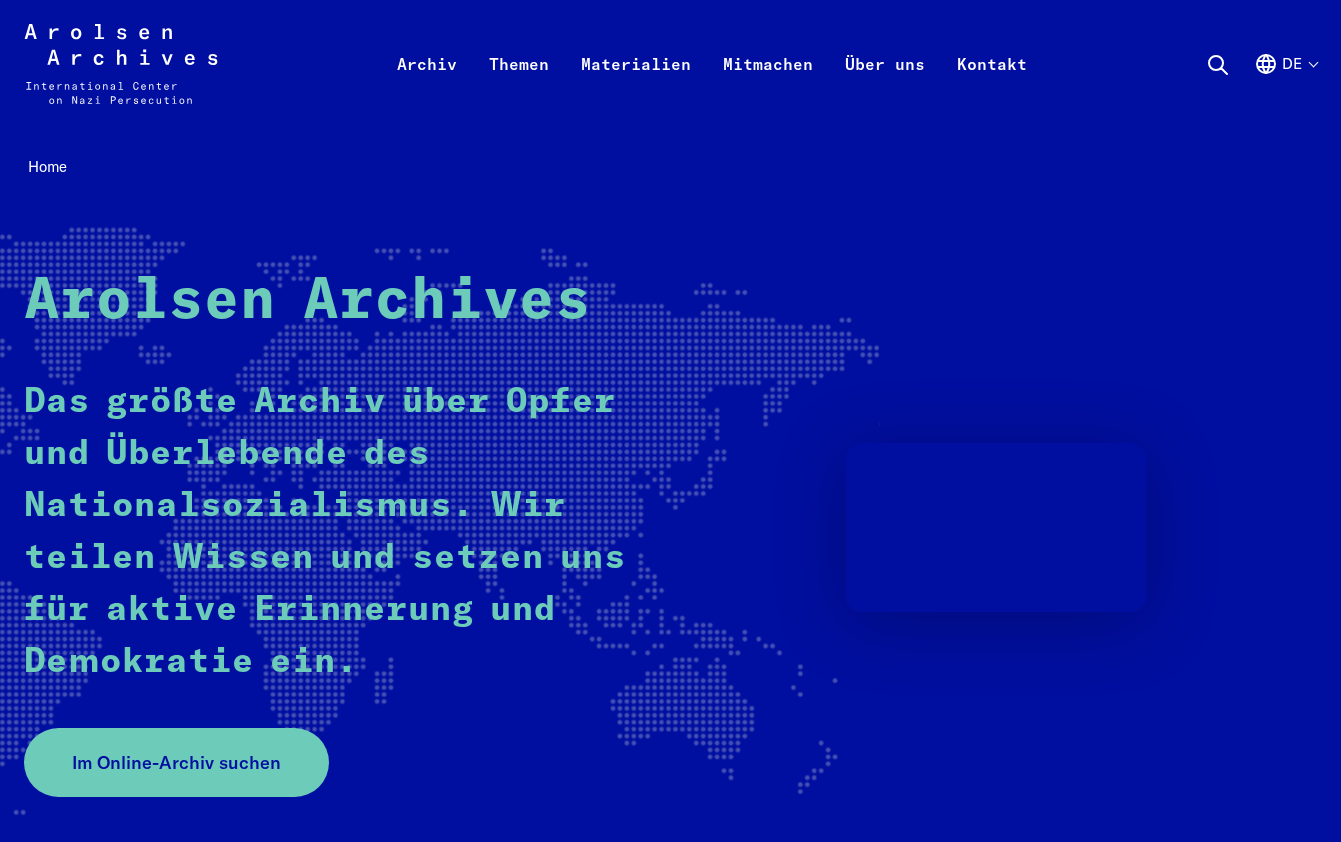scroll, scrollTop: 0, scrollLeft: 0, axis: both 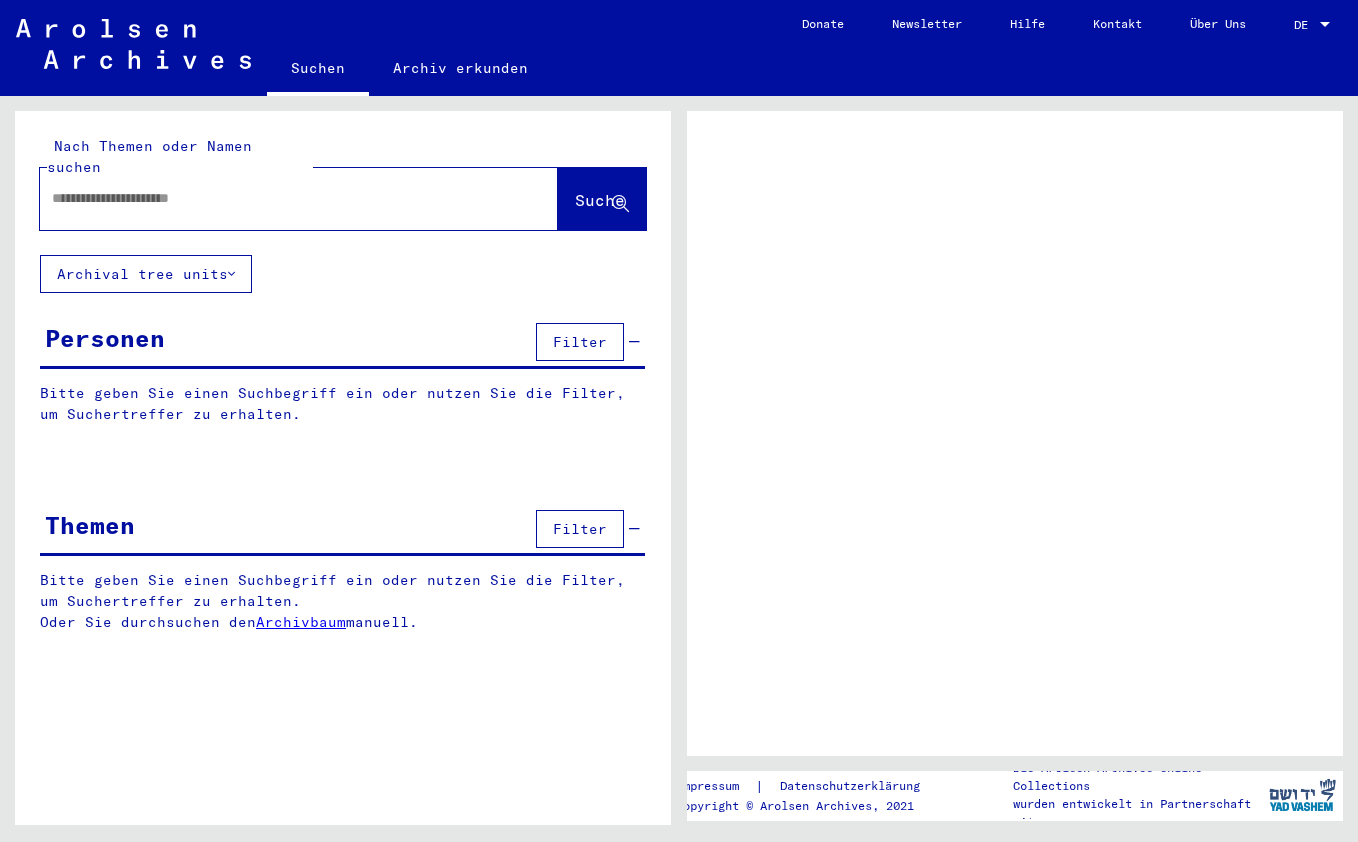 click on "Filter" at bounding box center (580, 342) 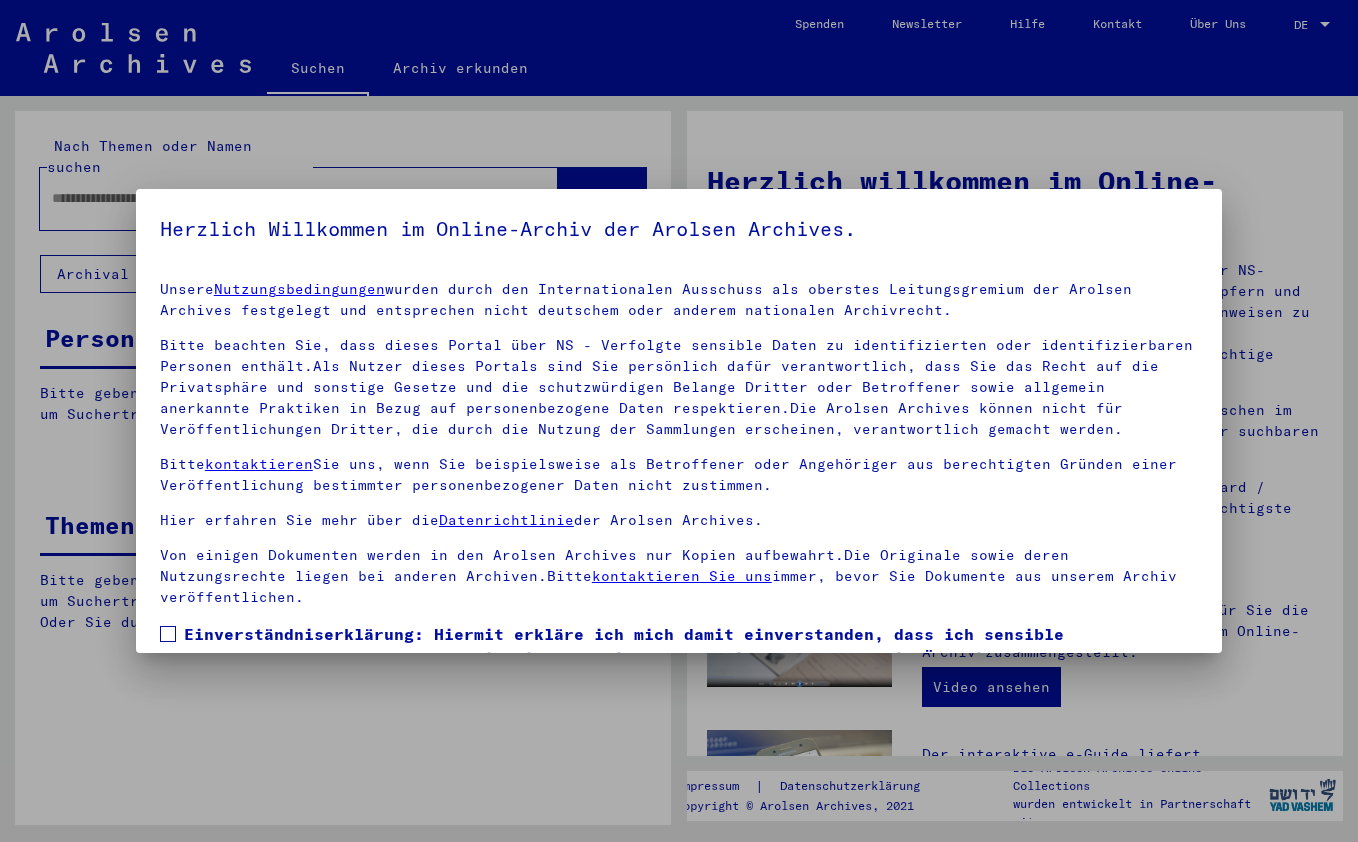 click on "Unsere  Nutzungsbedingungen  wurden durch den Internationalen Ausschuss als oberstes Leitungsgremium der Arolsen Archives festgelegt und entsprechen nicht deutschem oder anderem nationalen Archivrecht. Bitte beachten Sie, dass dieses Portal über NS - Verfolgte sensible Daten zu identifizierten oder identifizierbaren Personen enthält.Als Nutzer dieses Portals sind Sie persönlich dafür verantwortlich, dass Sie das Recht auf die Privatsphäre und sonstige Gesetze und die schutzwürdigen Belange Dritter oder Betroffener sowie allgemein anerkannte Praktiken in Bezug auf personenbezogene Daten respektieren.Die Arolsen Archives können nicht für Veröffentlichungen Dritter, die durch die Nutzung der Sammlungen erscheinen, verantwortlich gemacht werden. Bitte  kontaktieren  Sie uns, wenn Sie beispielsweise als Betroffener oder Angehöriger aus berechtigten Gründen einer Veröffentlichung bestimmter personenbezogener Daten nicht zustimmen. Hier erfahren Sie mehr über die  Datenrichtlinie  der Arolsen Archives." at bounding box center [679, 515] 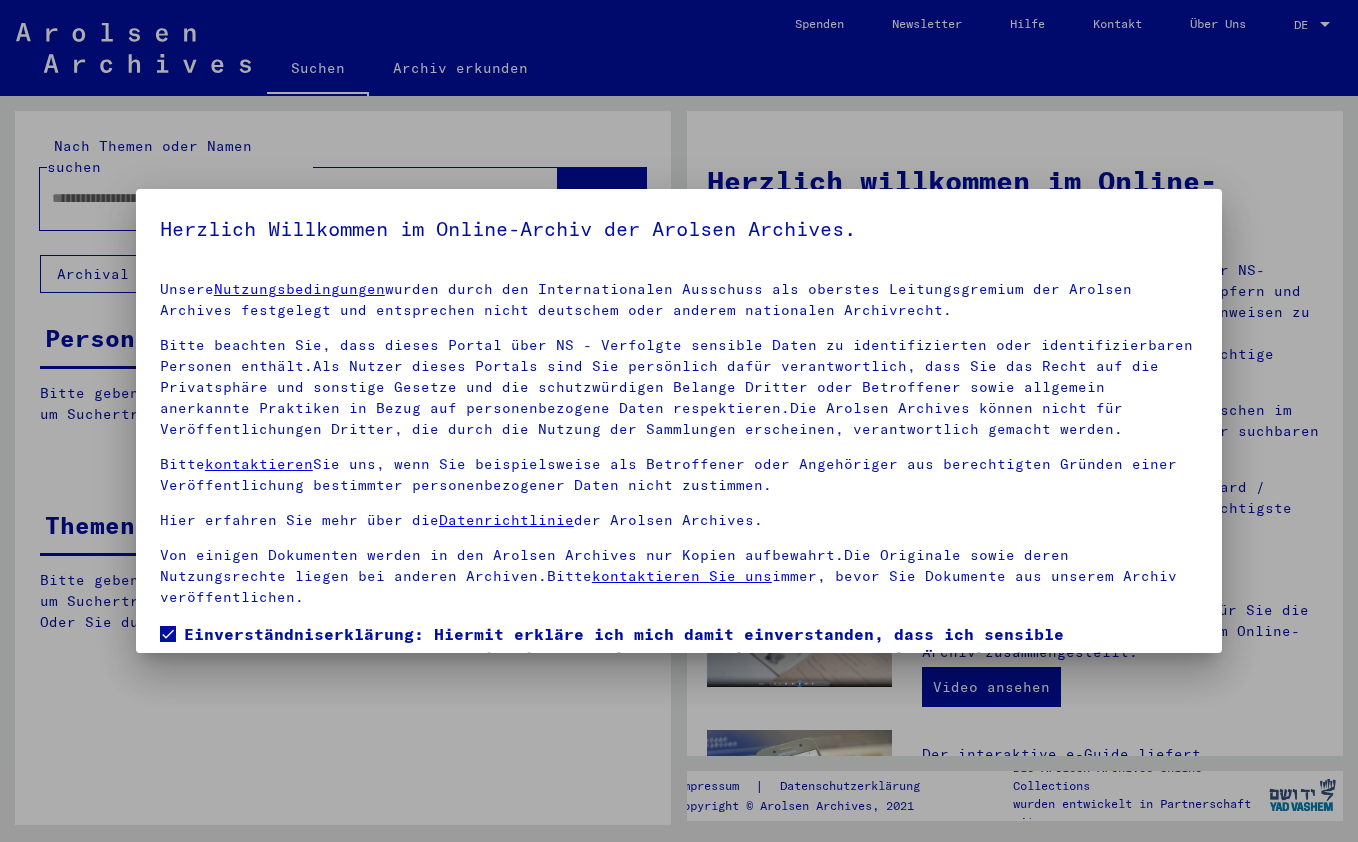scroll, scrollTop: 116, scrollLeft: 0, axis: vertical 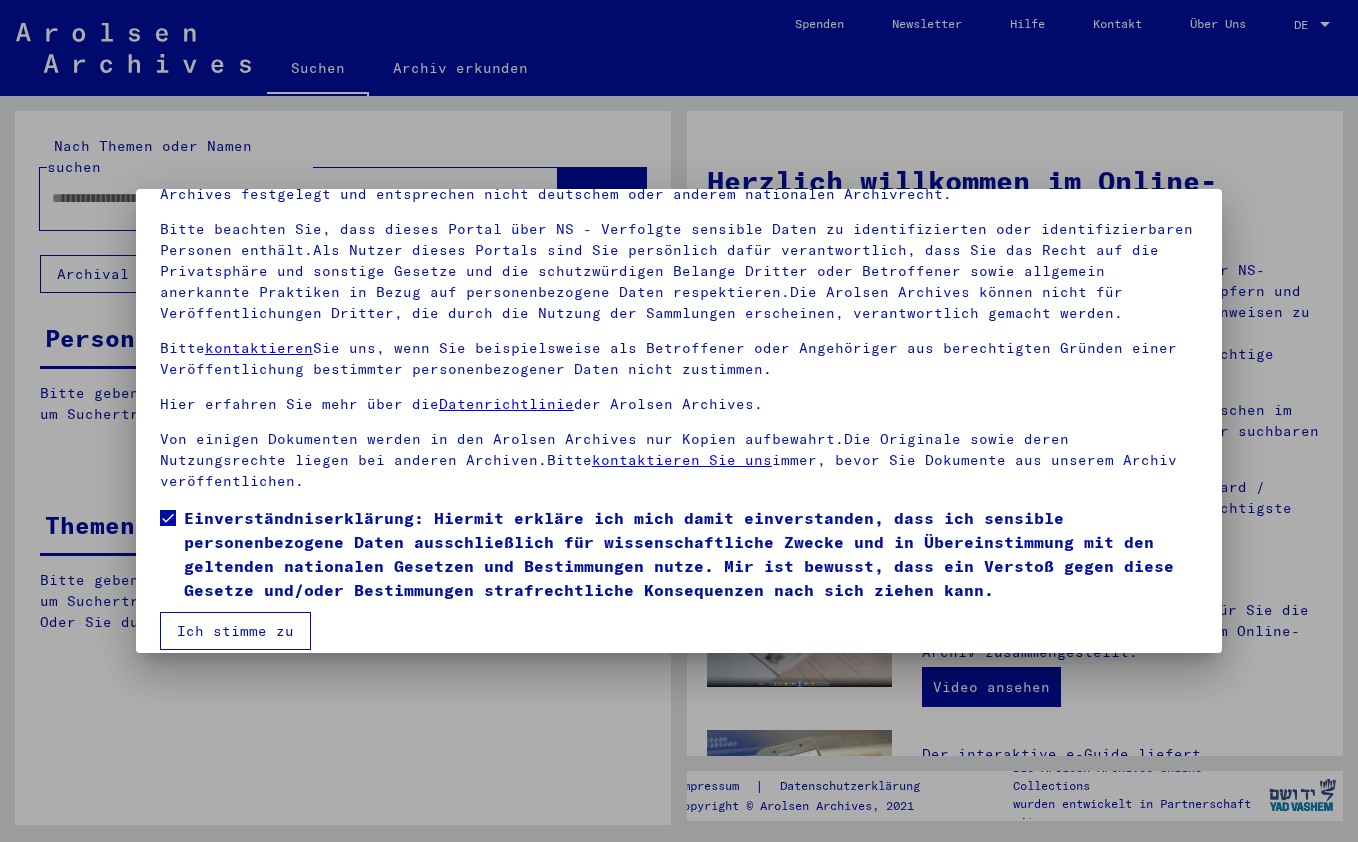 click on "Ich stimme zu" at bounding box center [235, 631] 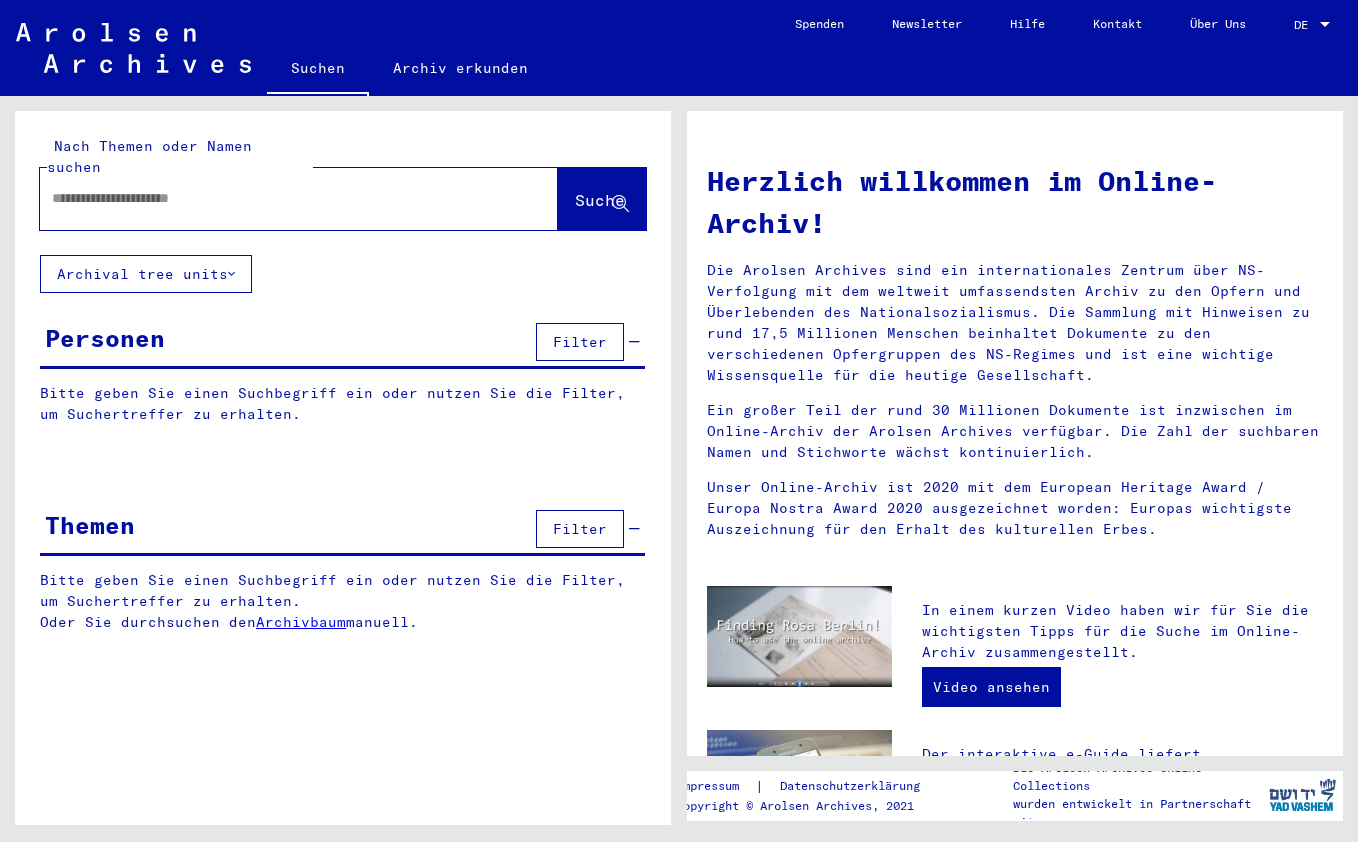 click at bounding box center [275, 198] 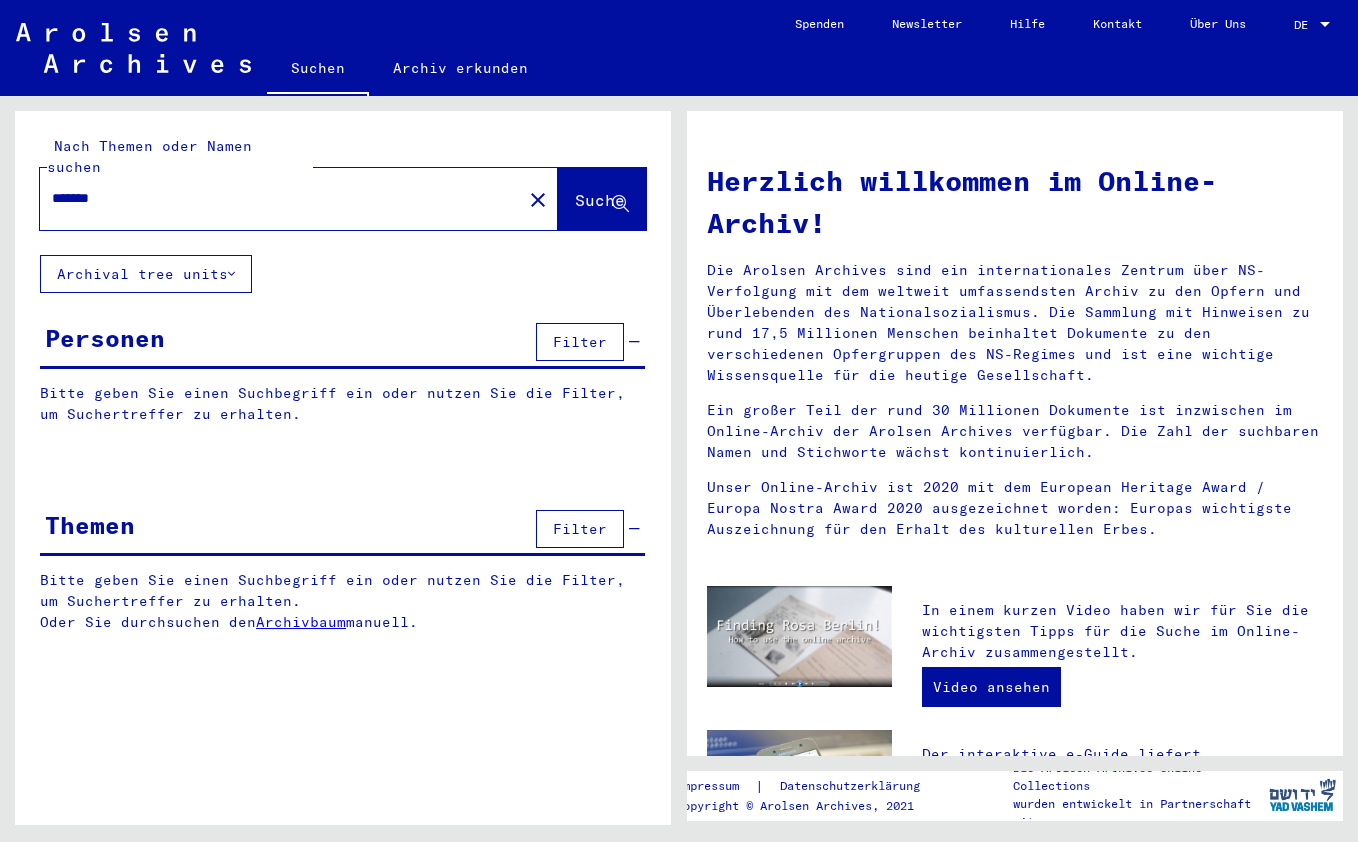 type on "*******" 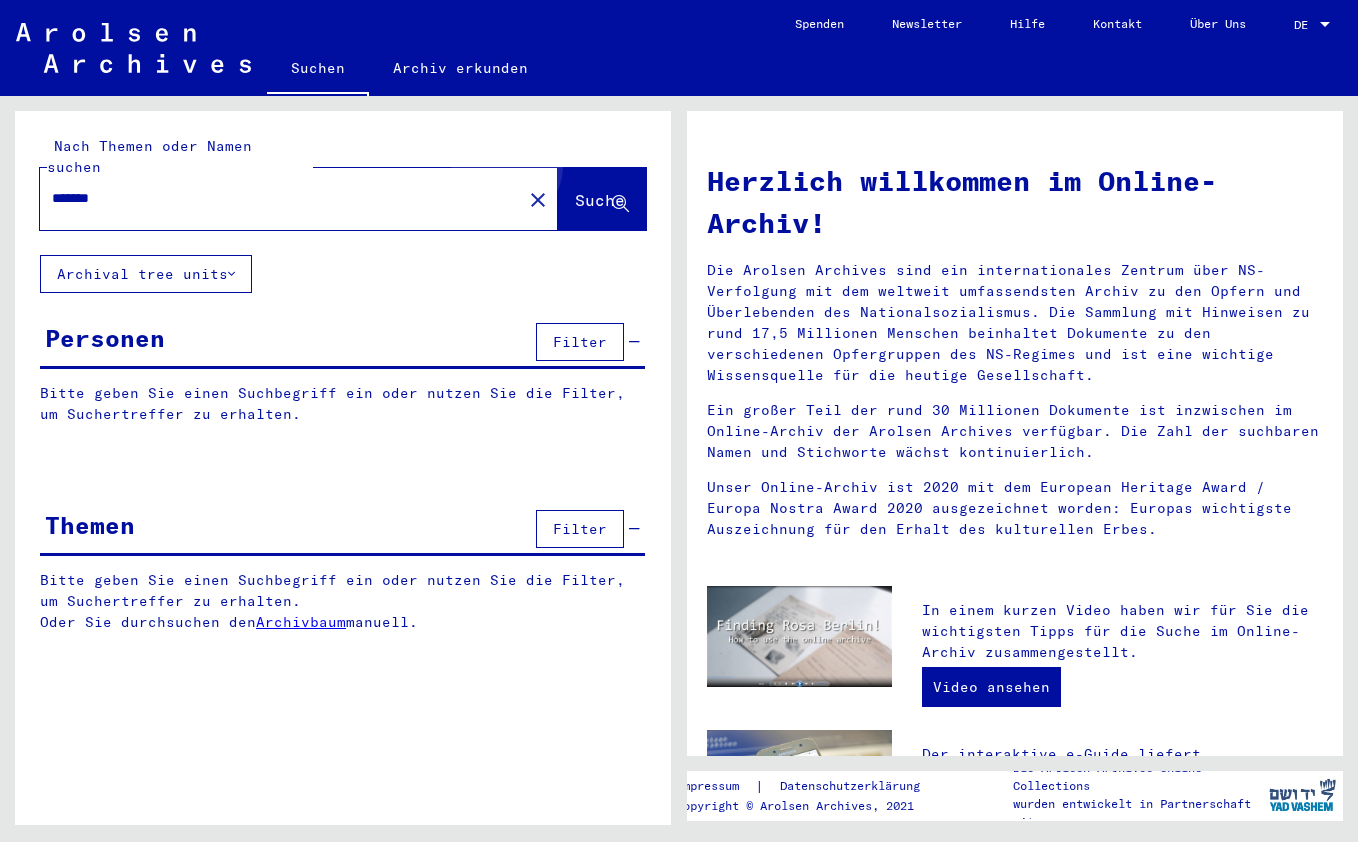 click on "Suche" 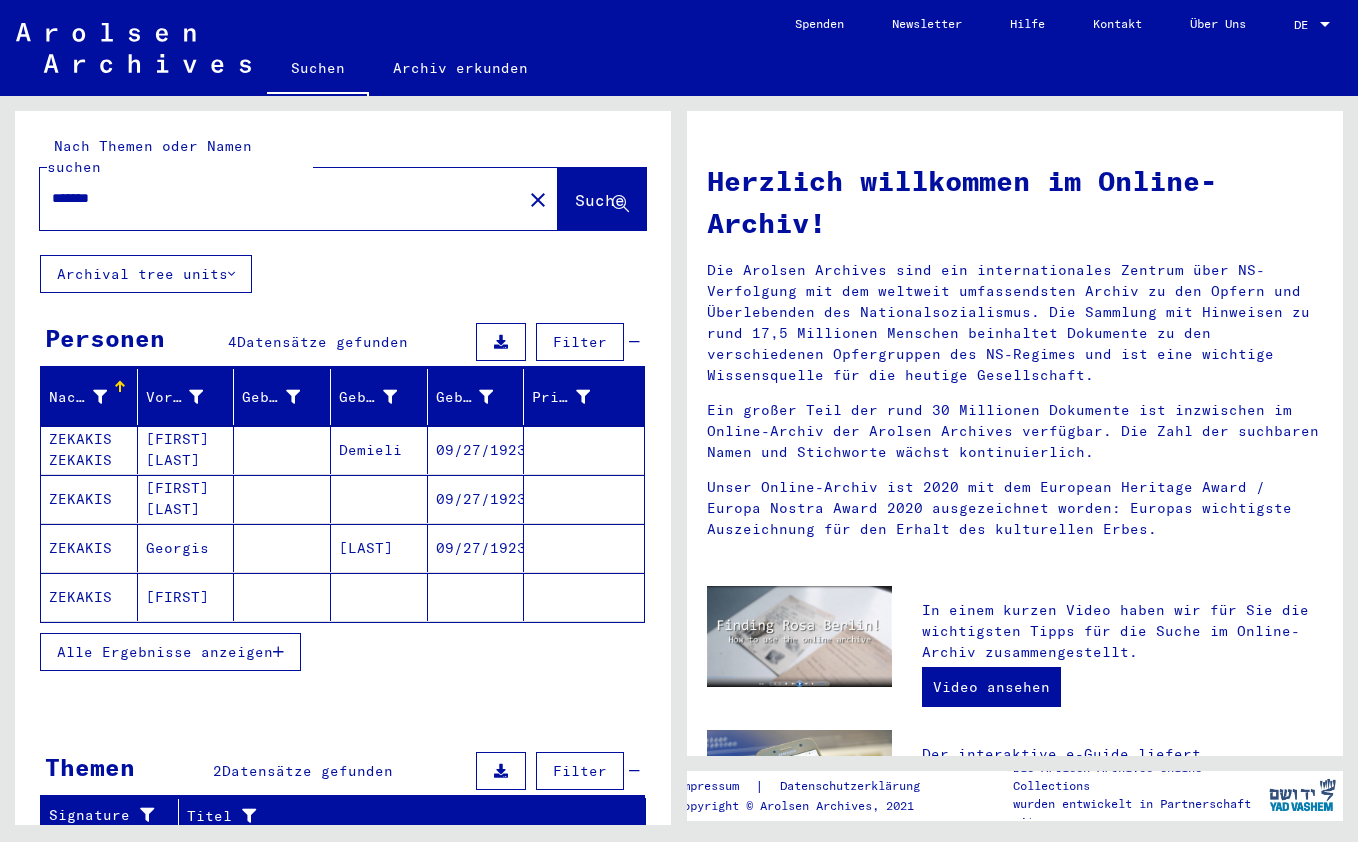 click on "Alle Ergebnisse anzeigen" at bounding box center (170, 652) 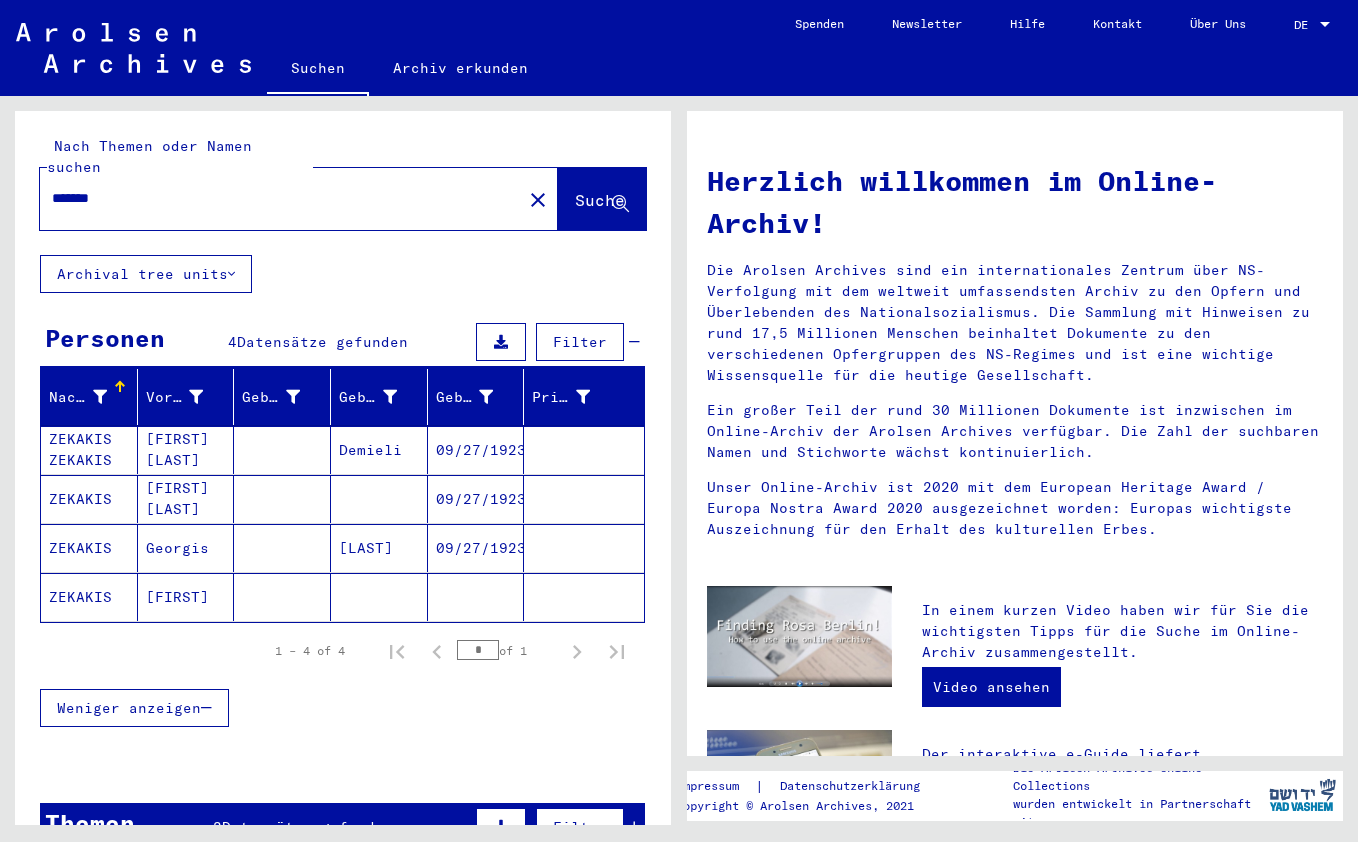 click on "ZEKAKIS ZEKAKIS" at bounding box center (89, 499) 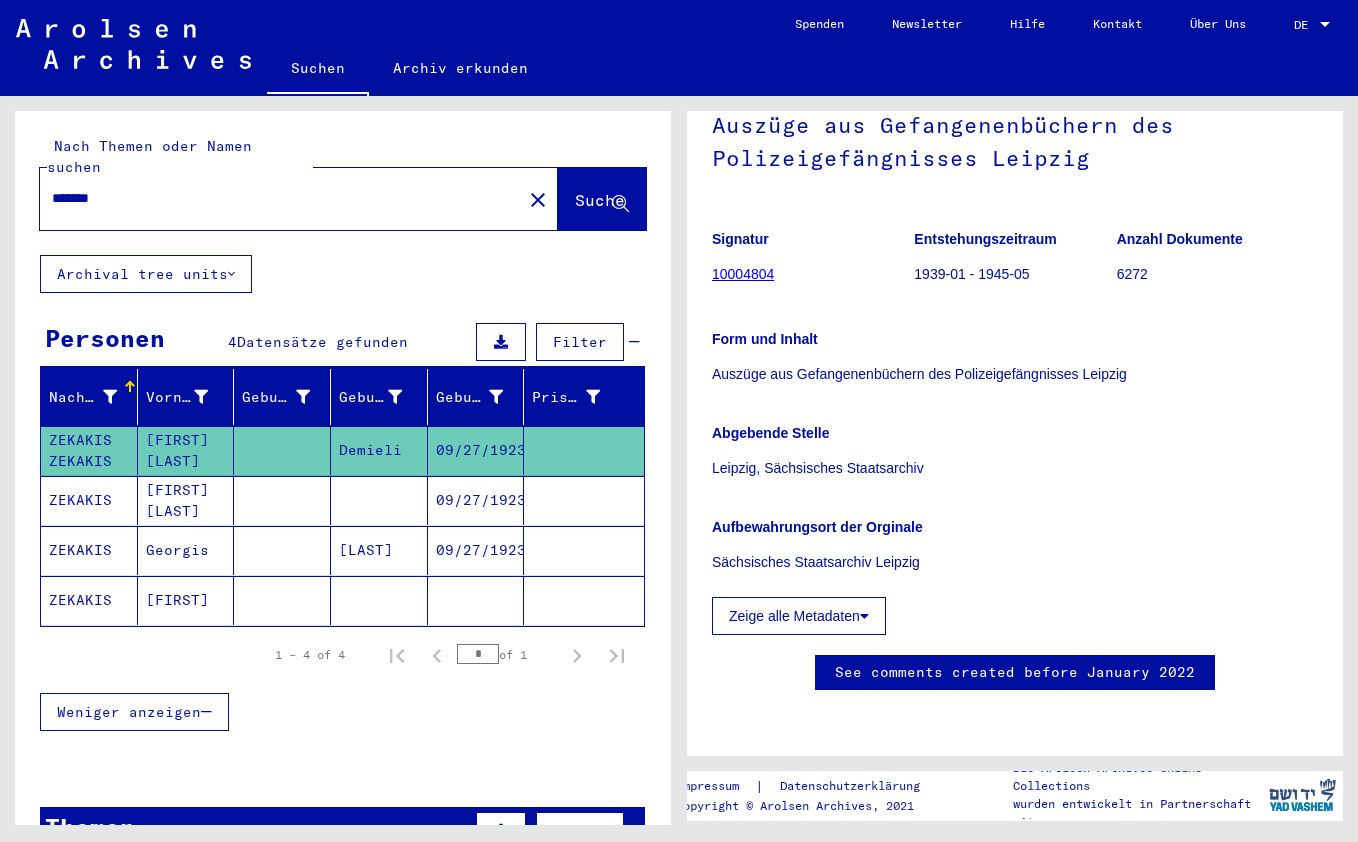 scroll, scrollTop: 212, scrollLeft: 0, axis: vertical 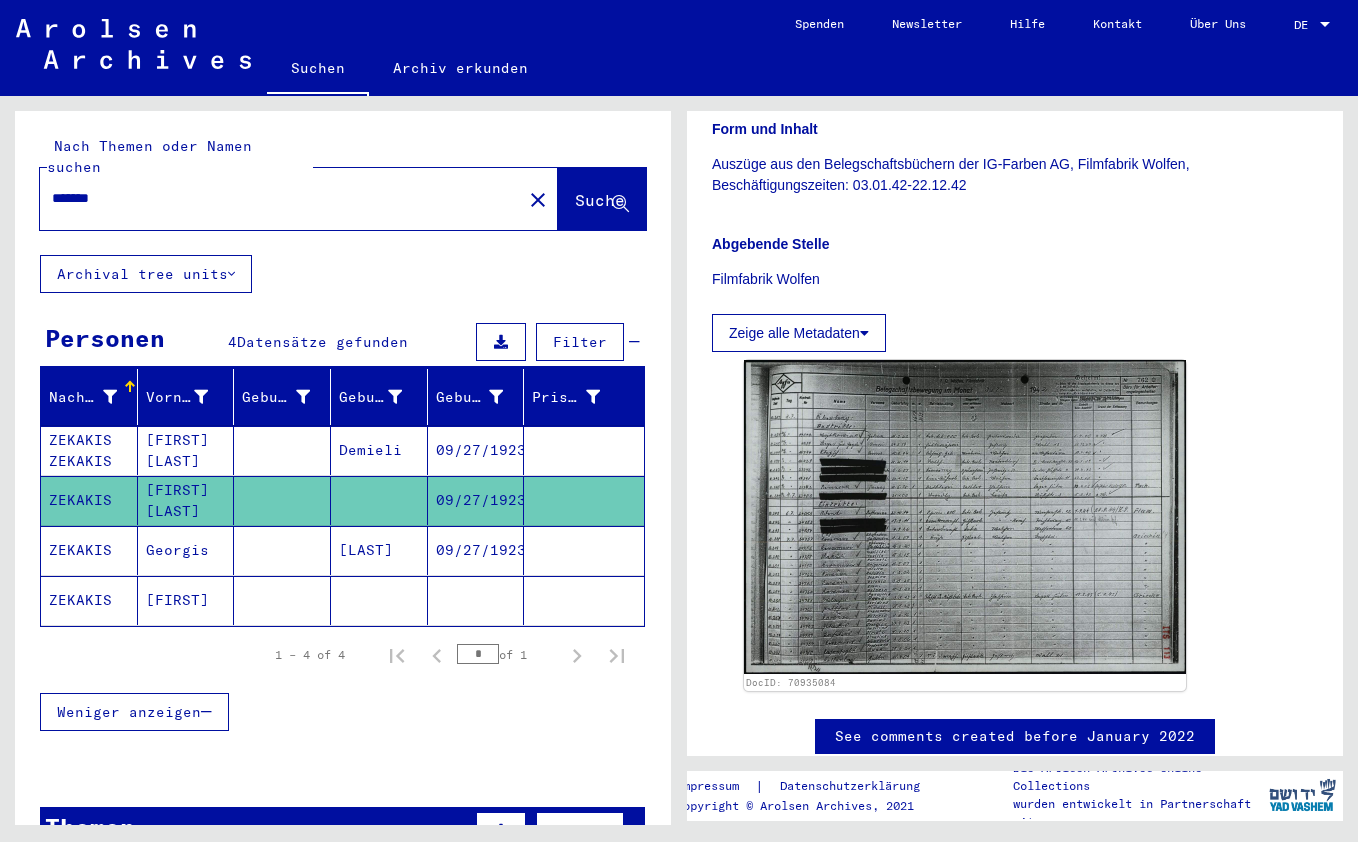 click on "Georgis" at bounding box center [186, 600] 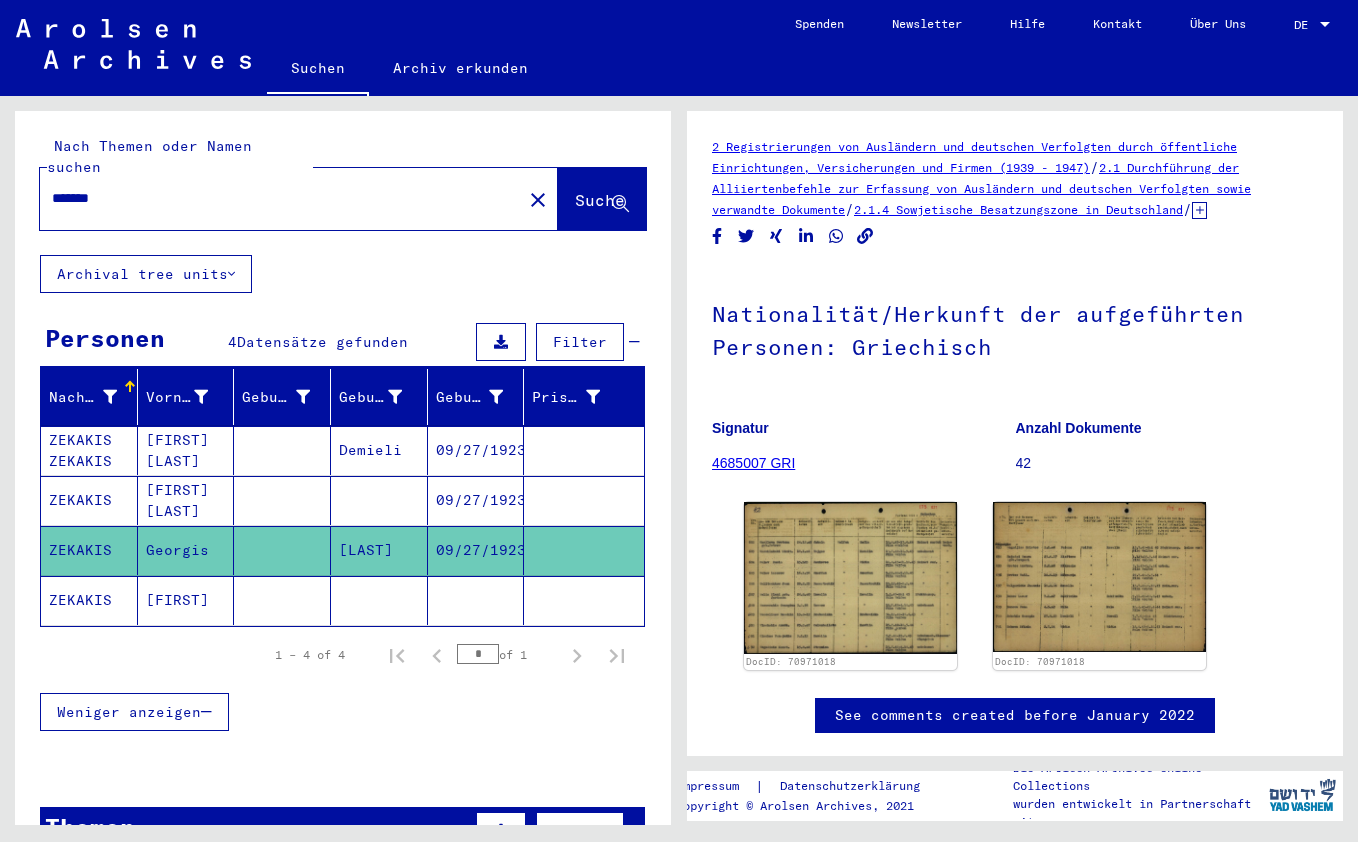 click on "[FIRST]" 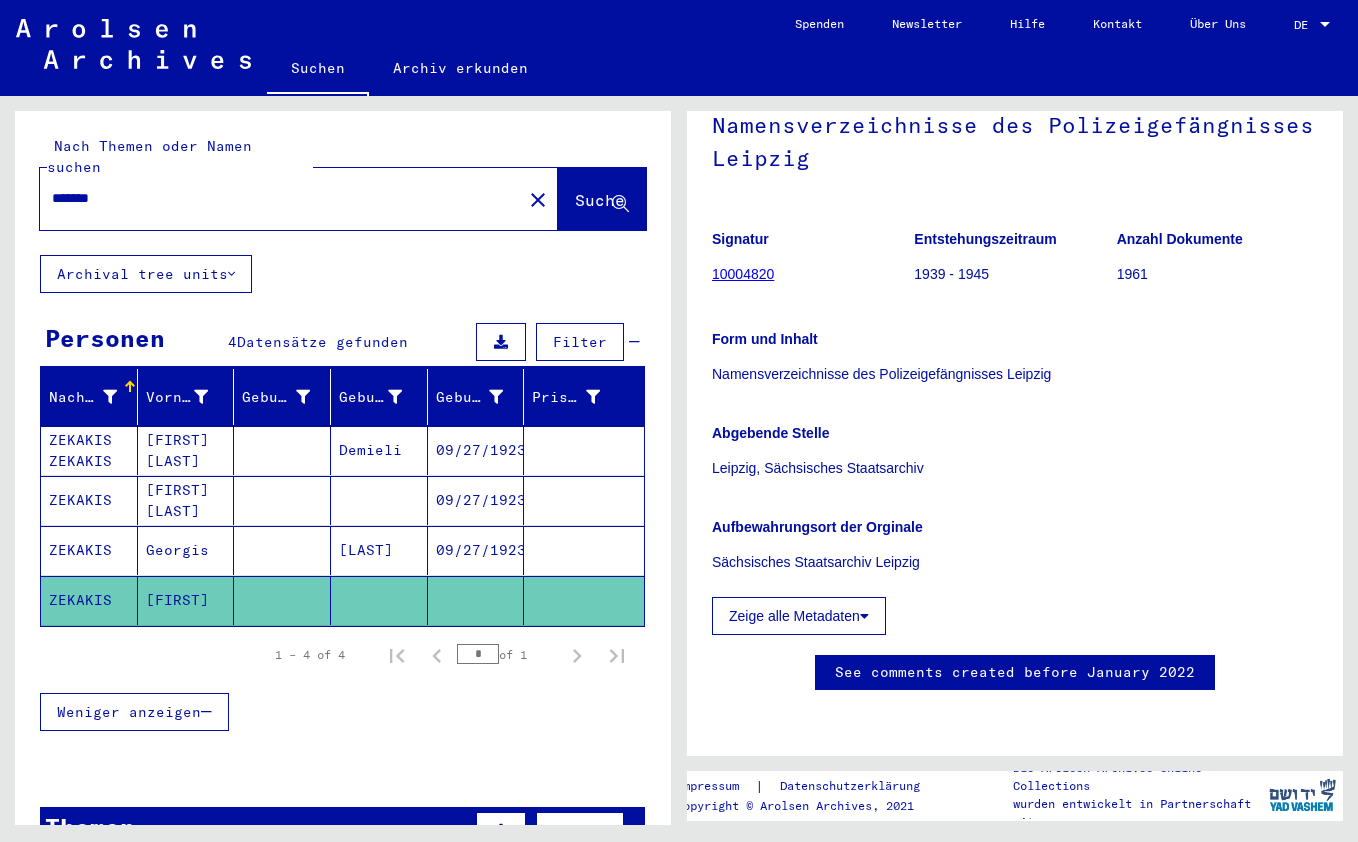 scroll, scrollTop: 625, scrollLeft: 0, axis: vertical 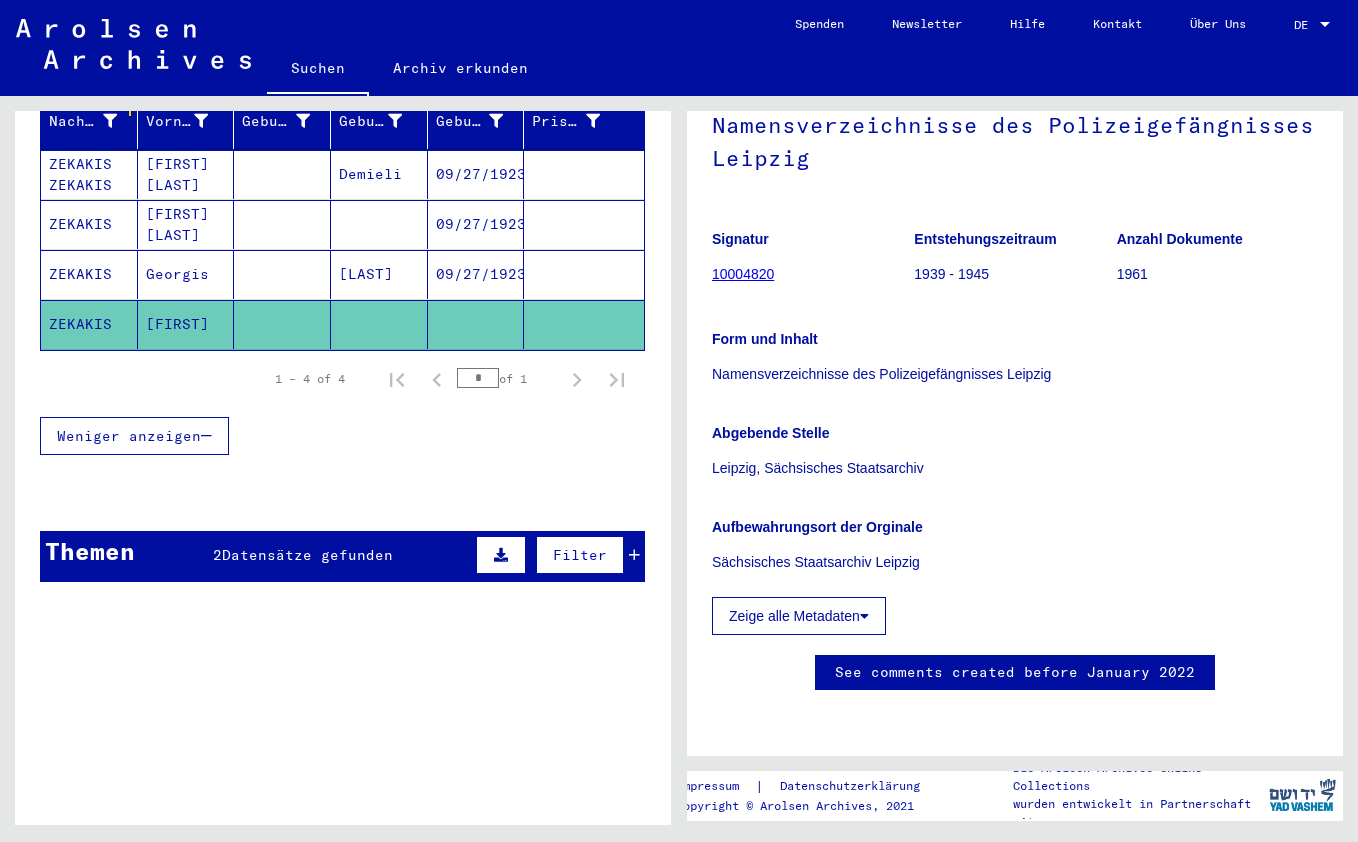 click on "Datensätze gefunden" at bounding box center (307, 555) 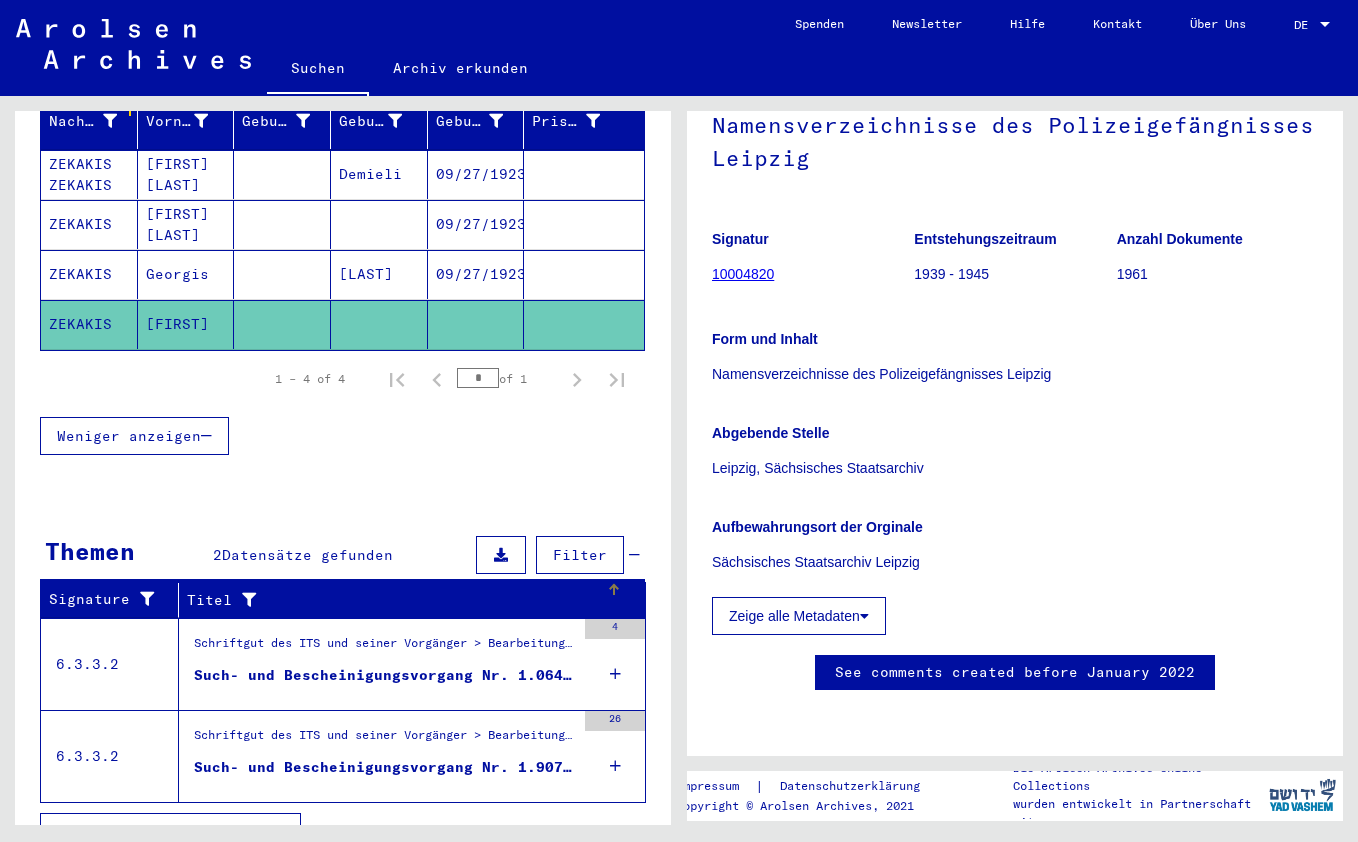 scroll, scrollTop: 292, scrollLeft: 0, axis: vertical 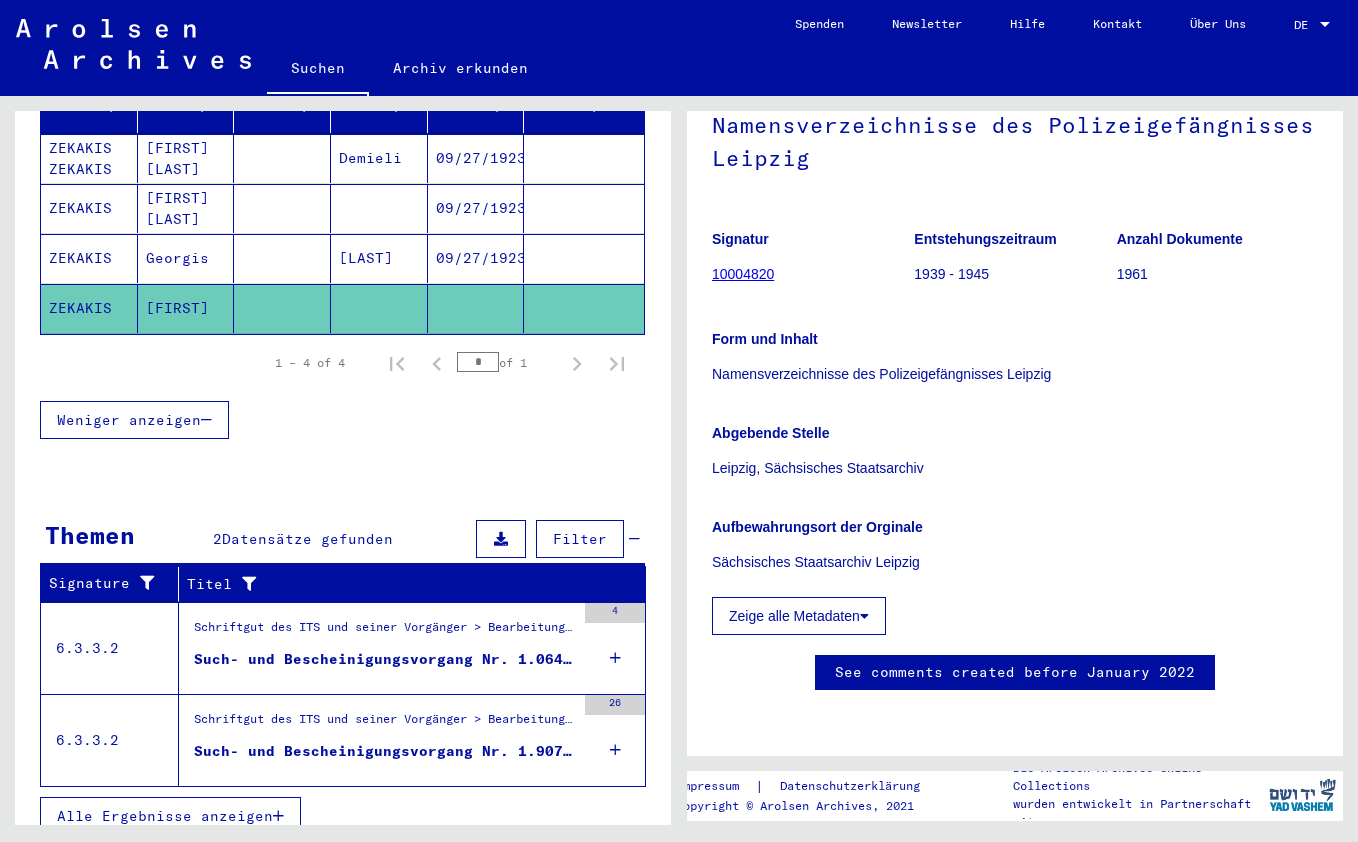 click on "Such- und Bescheinigungsvorgang Nr. 1.064.818 für ZEKAKIS, PERIKLES geboren [DD].[MM]/[YYYY]" at bounding box center (384, 659) 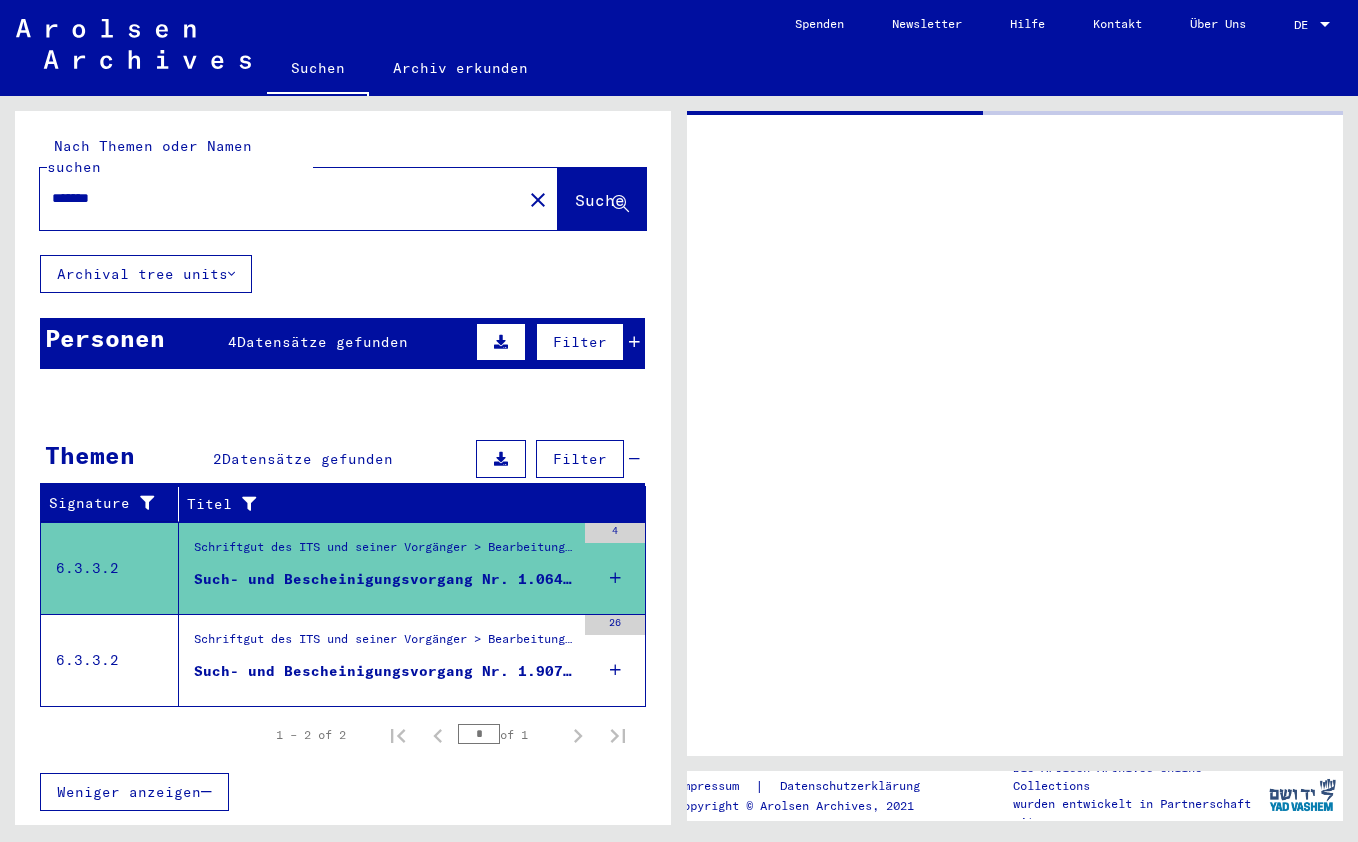 scroll, scrollTop: 0, scrollLeft: 0, axis: both 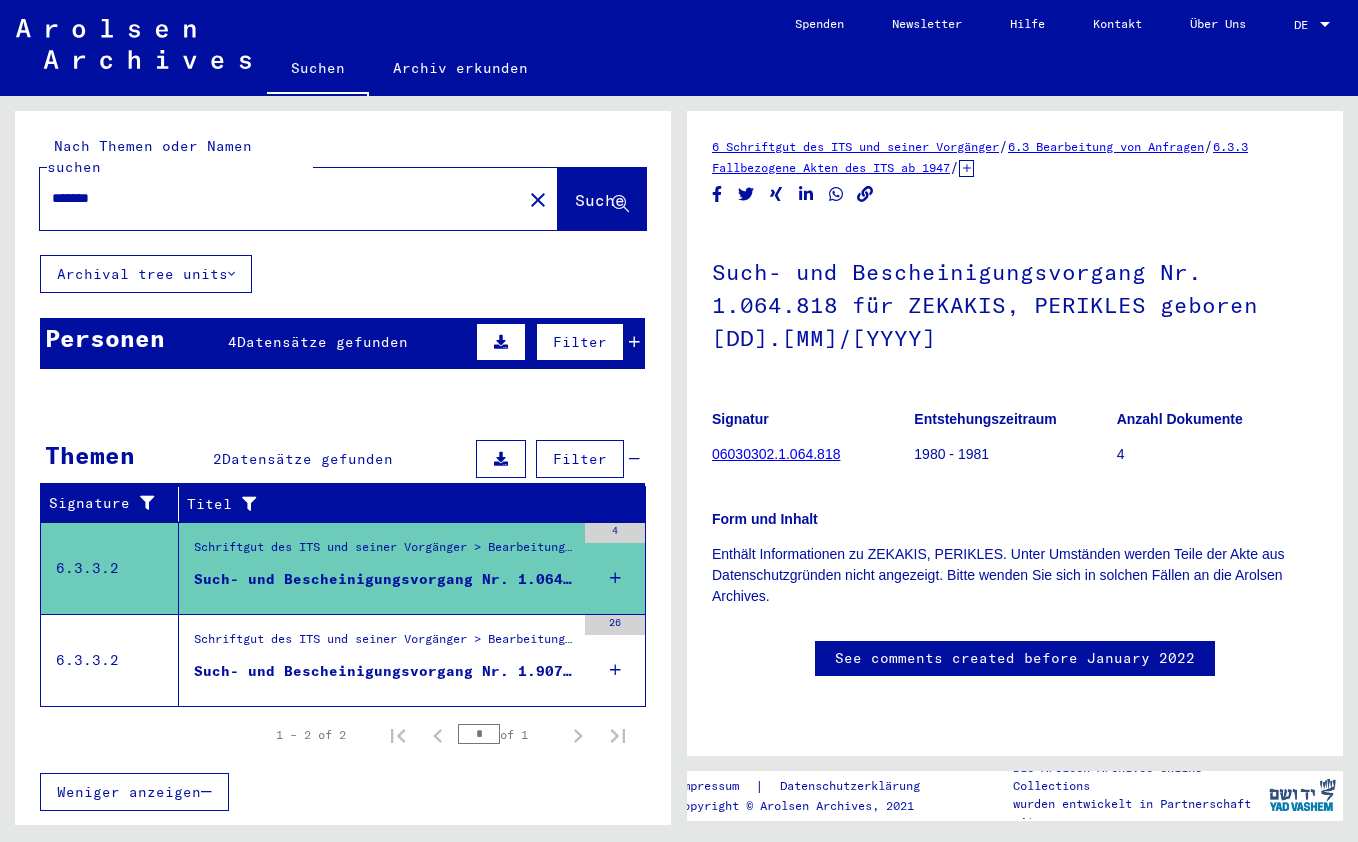 click on "Schriftgut des ITS und seiner Vorgänger > Bearbeitung von Anfragen > Fallbezogene Akten des ITS ab 1947 > T/D-Fallablage > Such- und Bescheinigungsvorgänge mit den (T/D-) Nummern von 1.750.000 bis 1.999.999 > Such- und Bescheinigungsvorgänge mit den (T/D-) Nummern von 1.907.500 bis 1.907.999" at bounding box center [384, 644] 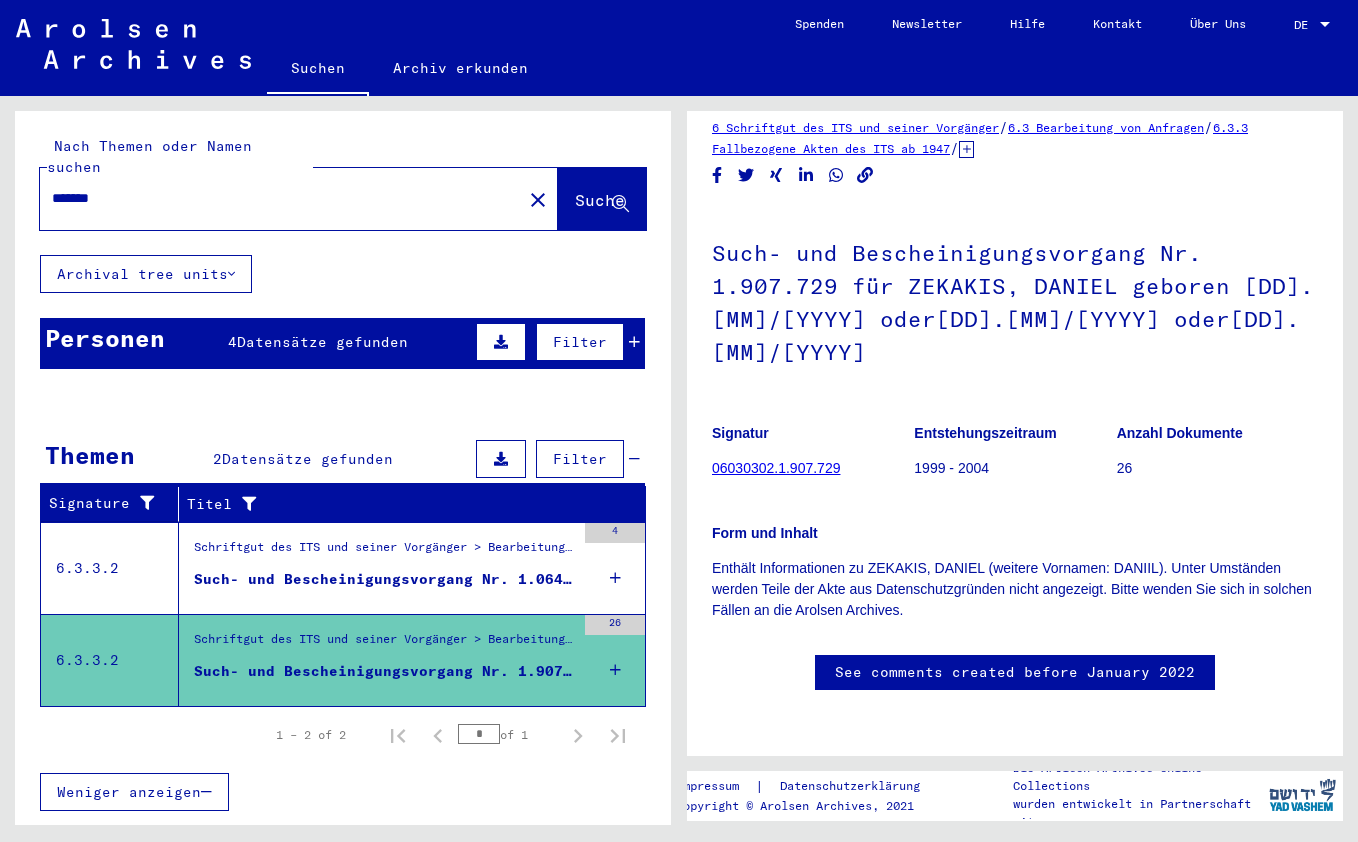 scroll, scrollTop: 622, scrollLeft: 0, axis: vertical 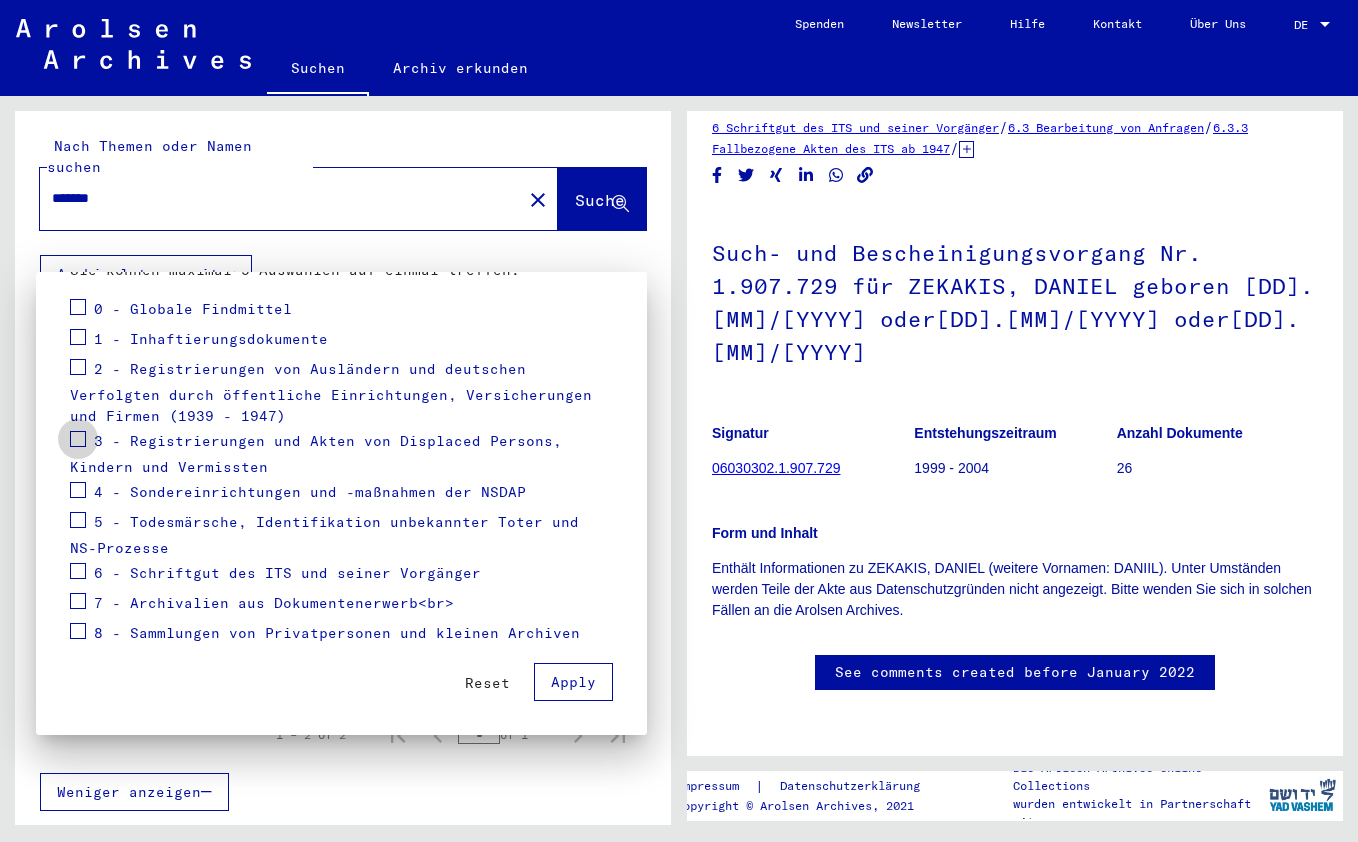 click at bounding box center (78, 439) 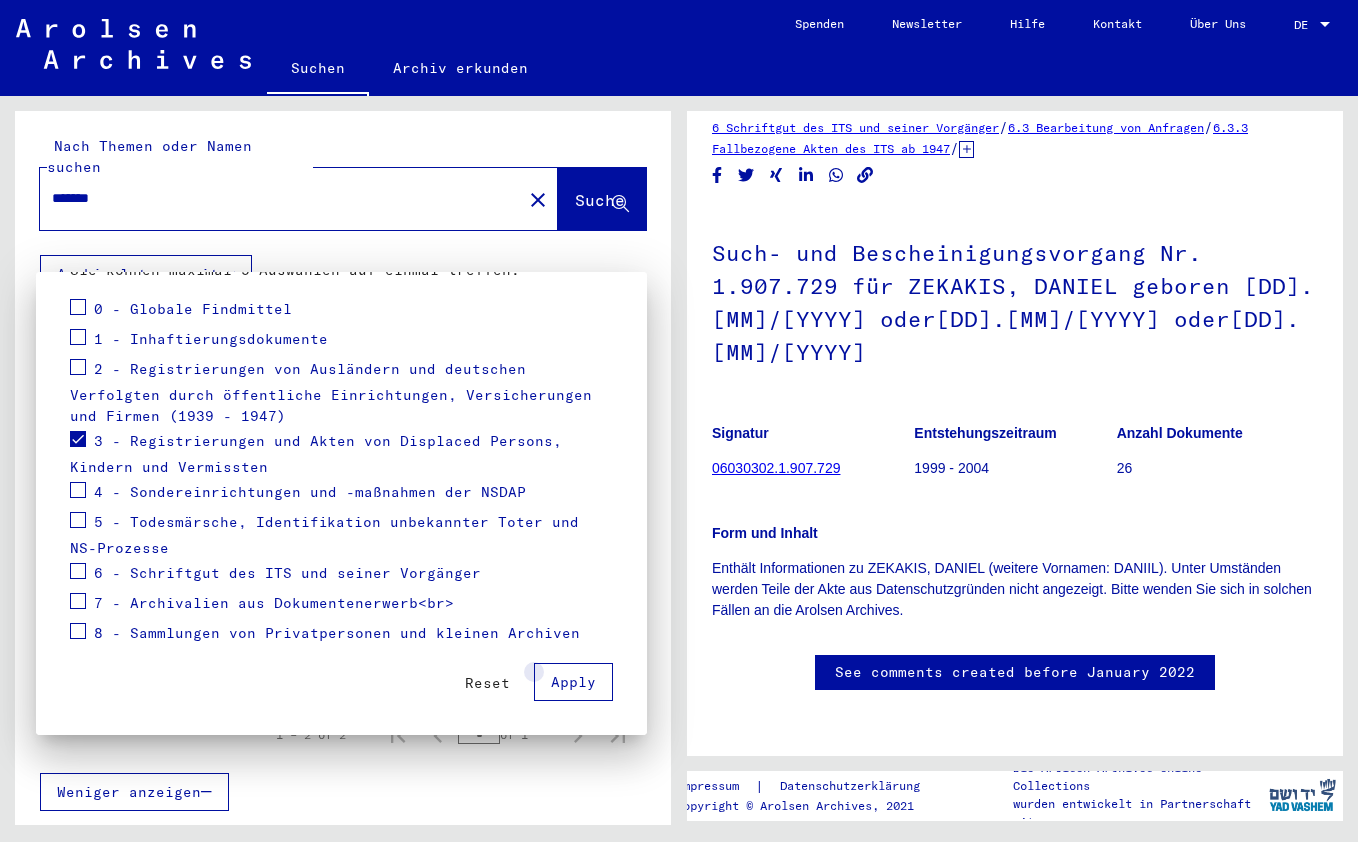 click on "Apply" at bounding box center (573, 682) 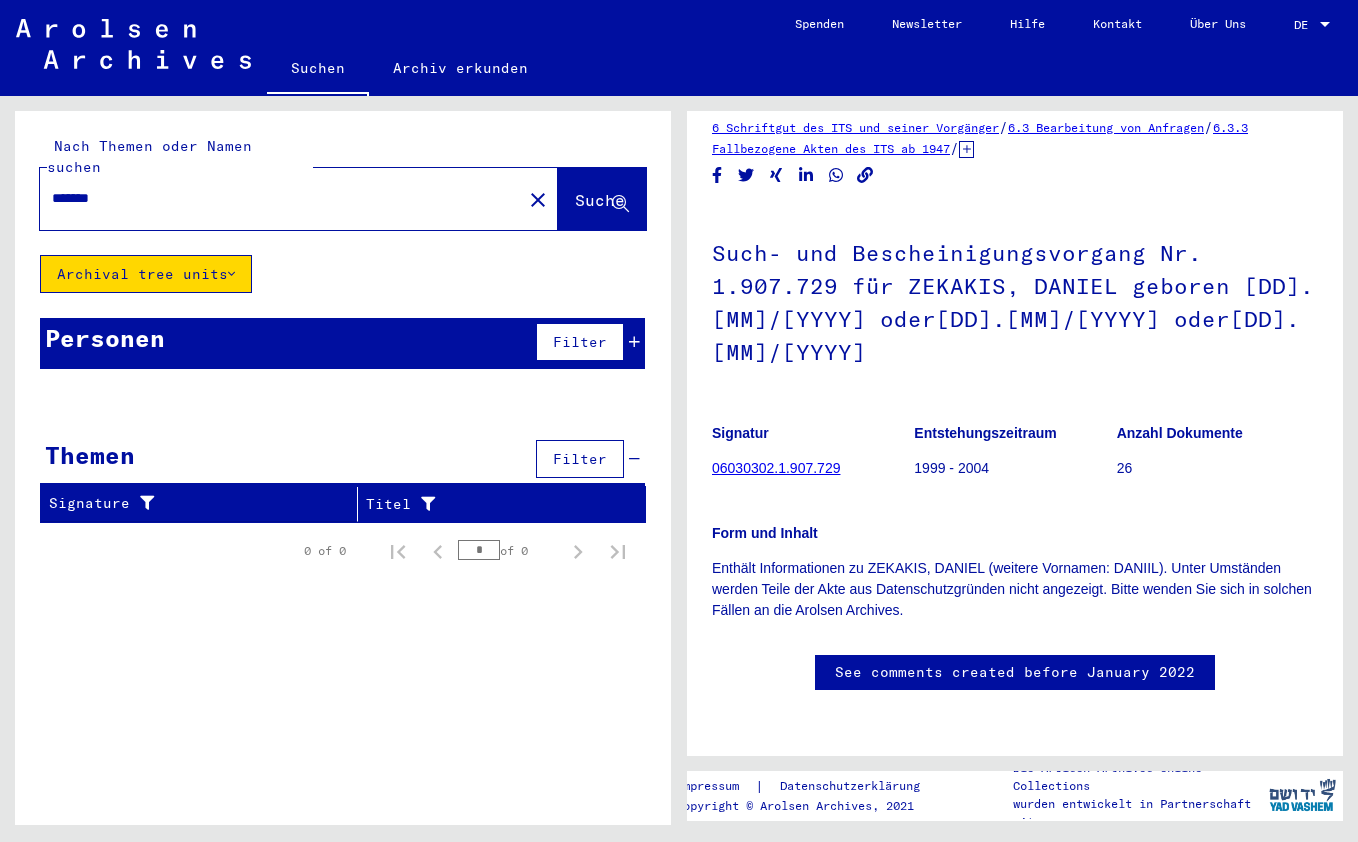 click on "close" 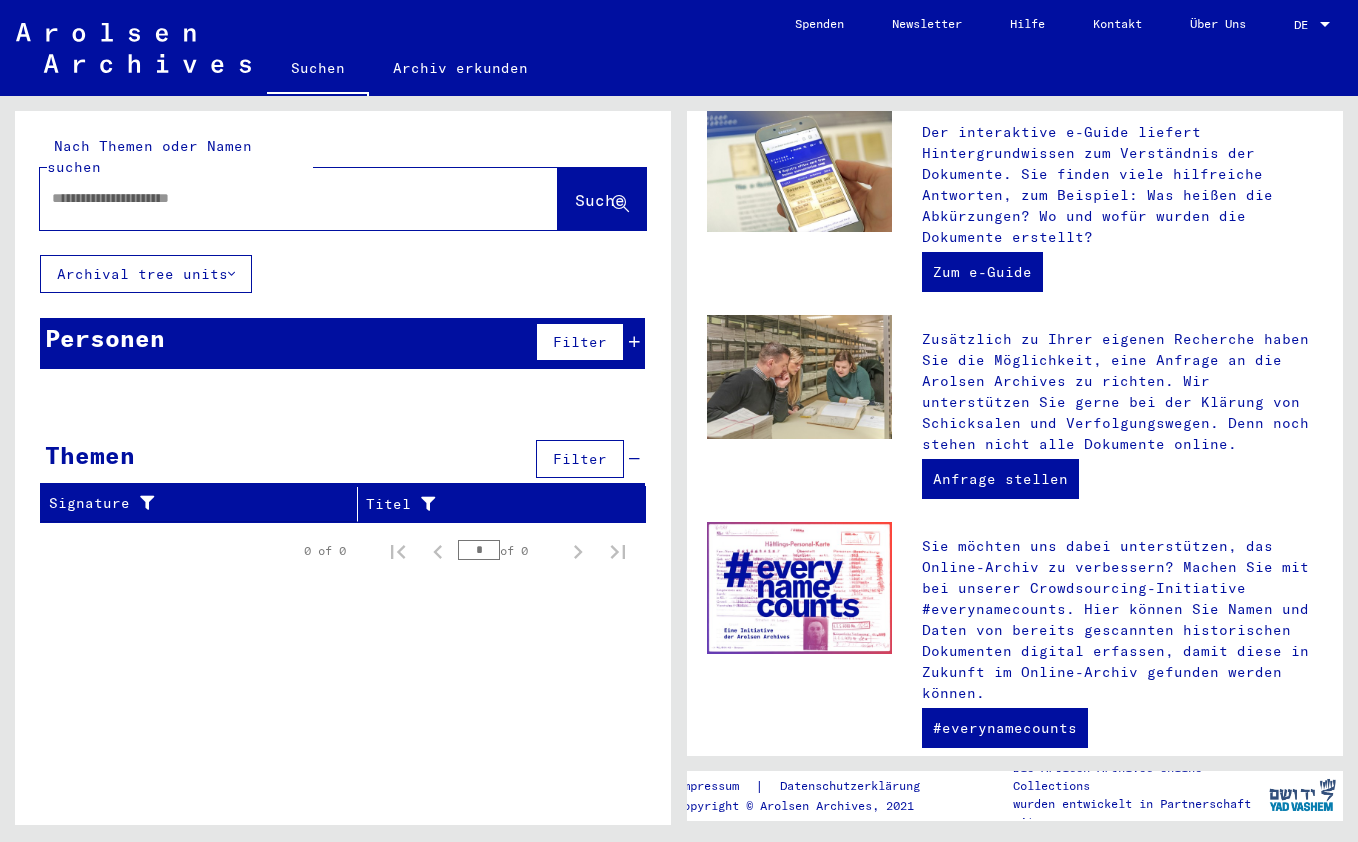scroll, scrollTop: 0, scrollLeft: 0, axis: both 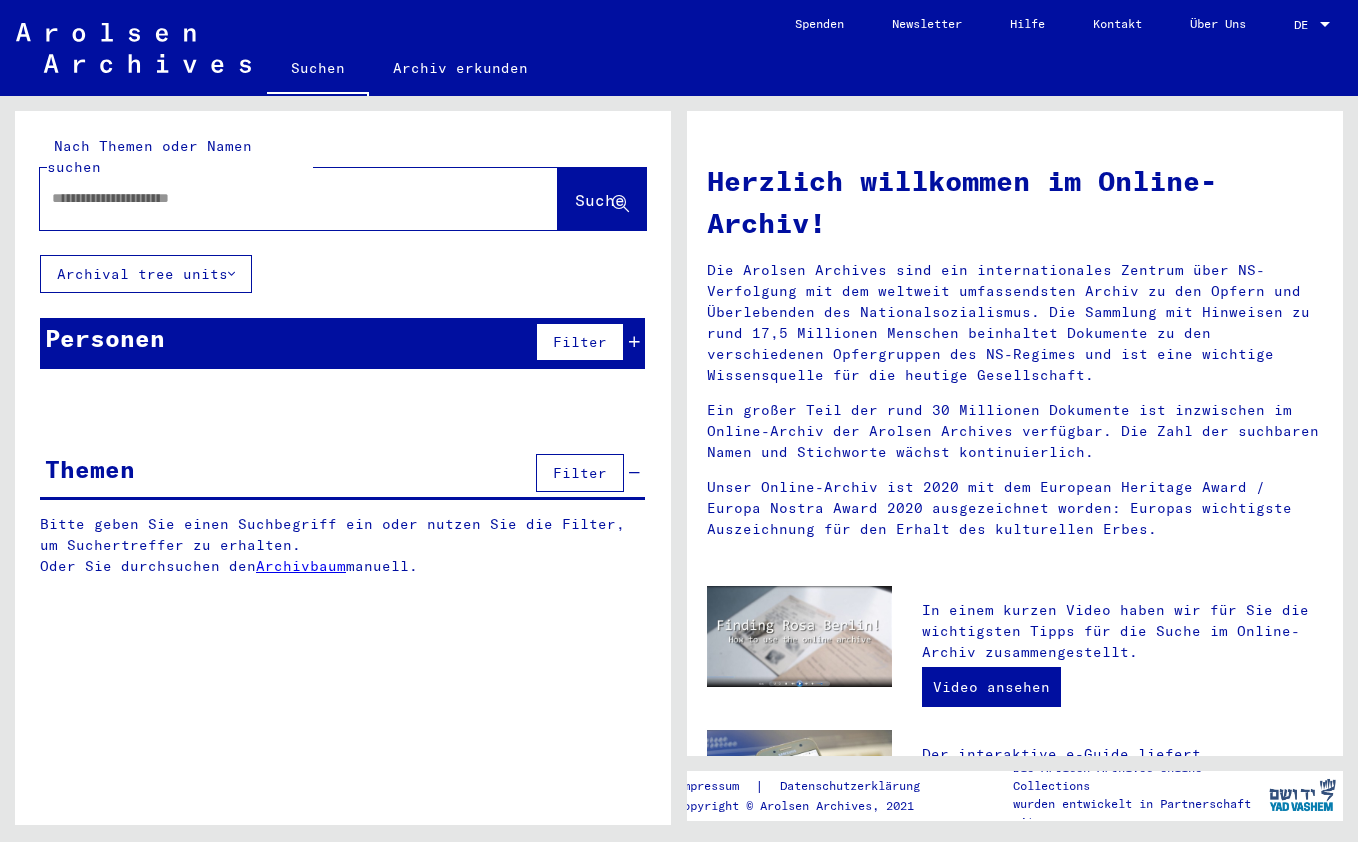 click at bounding box center [275, 198] 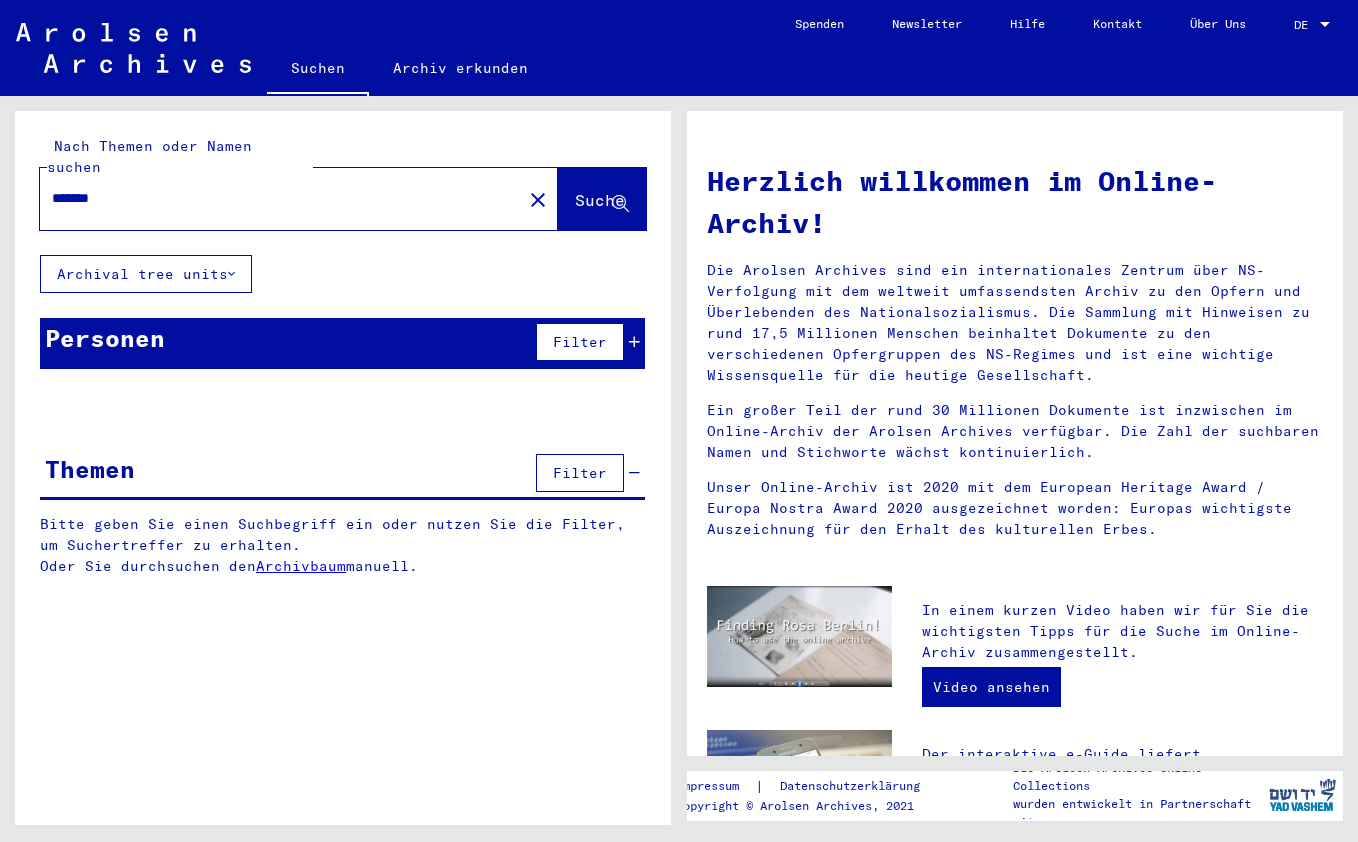type on "*******" 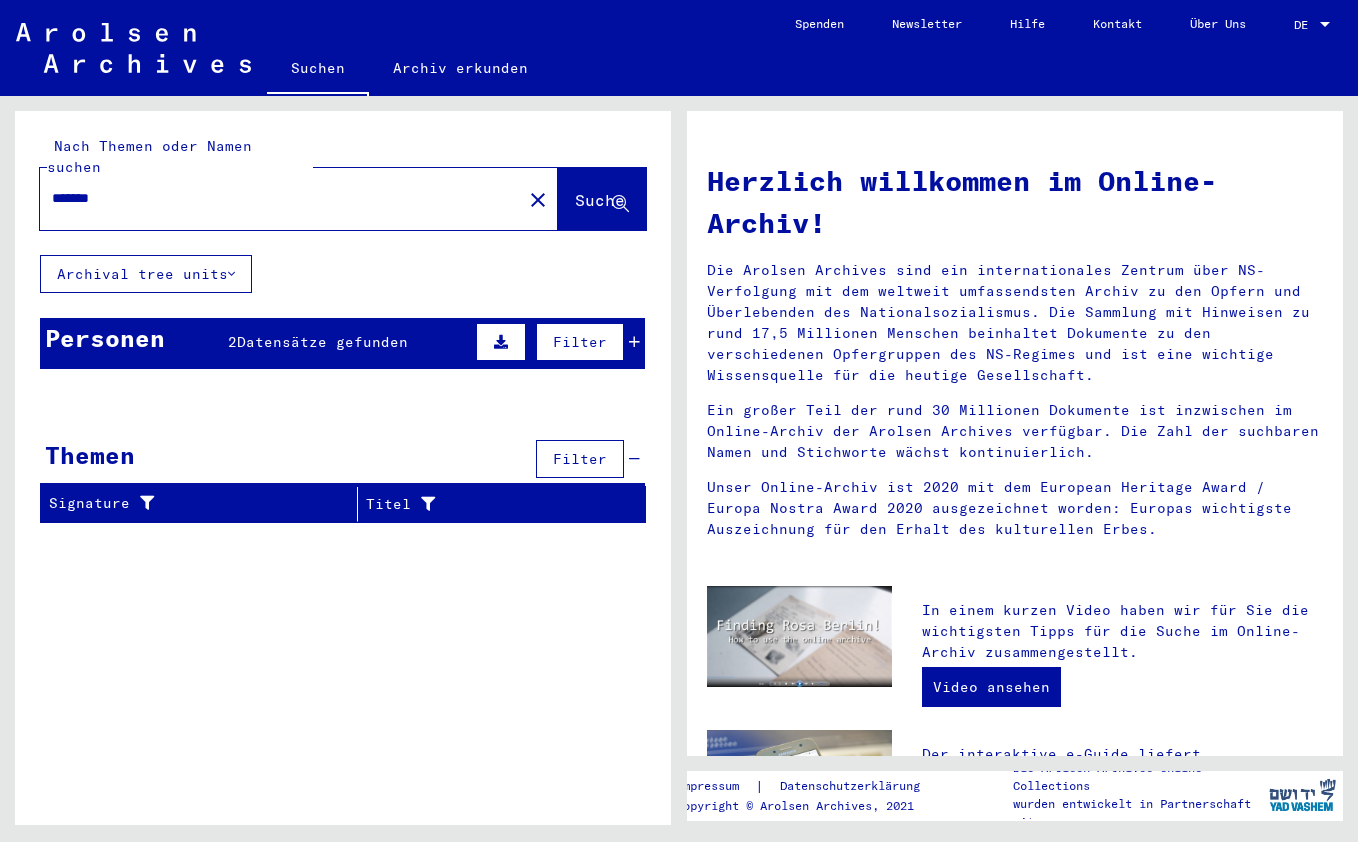 click on "Datensätze gefunden" at bounding box center [322, 342] 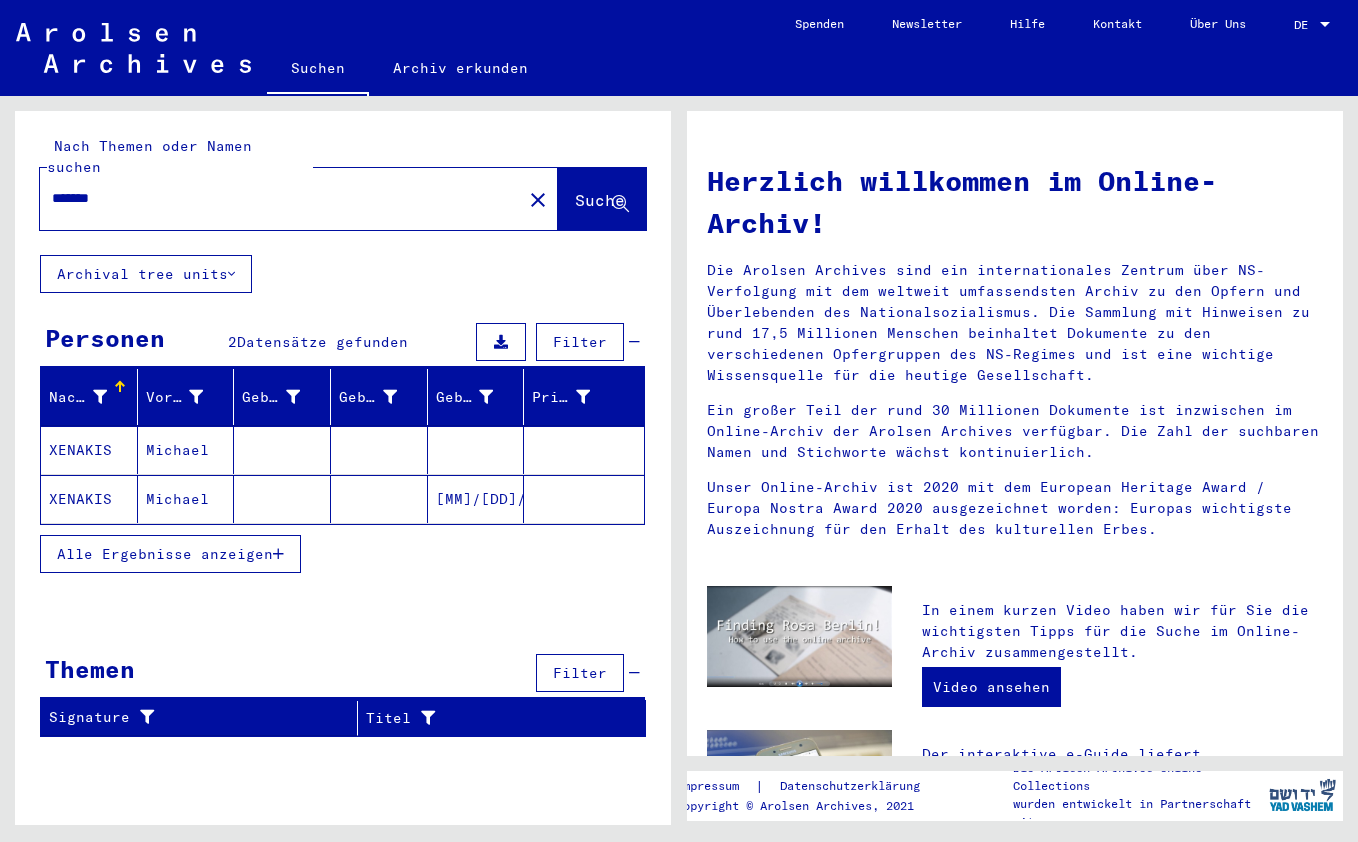 click on "XENAKIS" at bounding box center [89, 499] 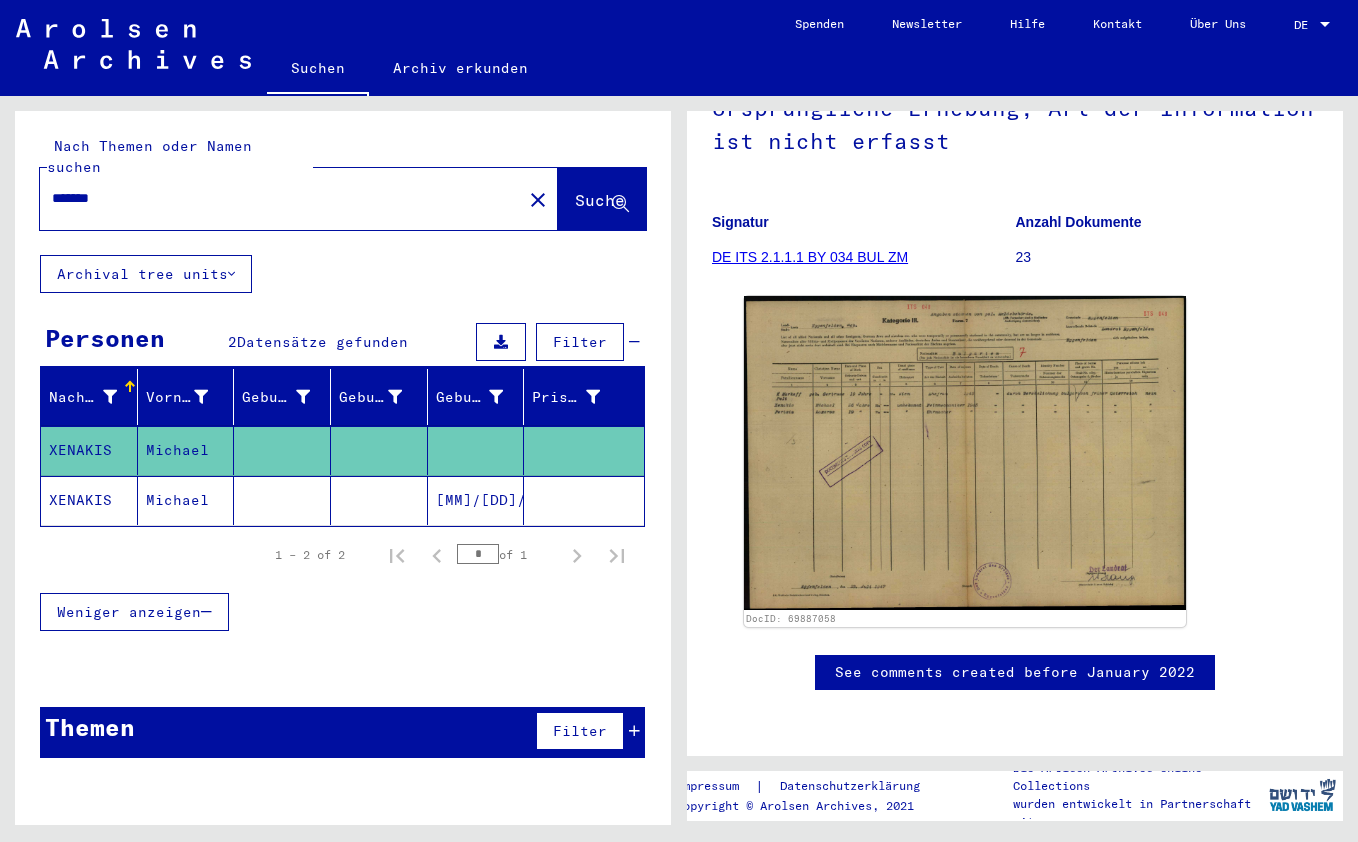 scroll, scrollTop: 214, scrollLeft: 0, axis: vertical 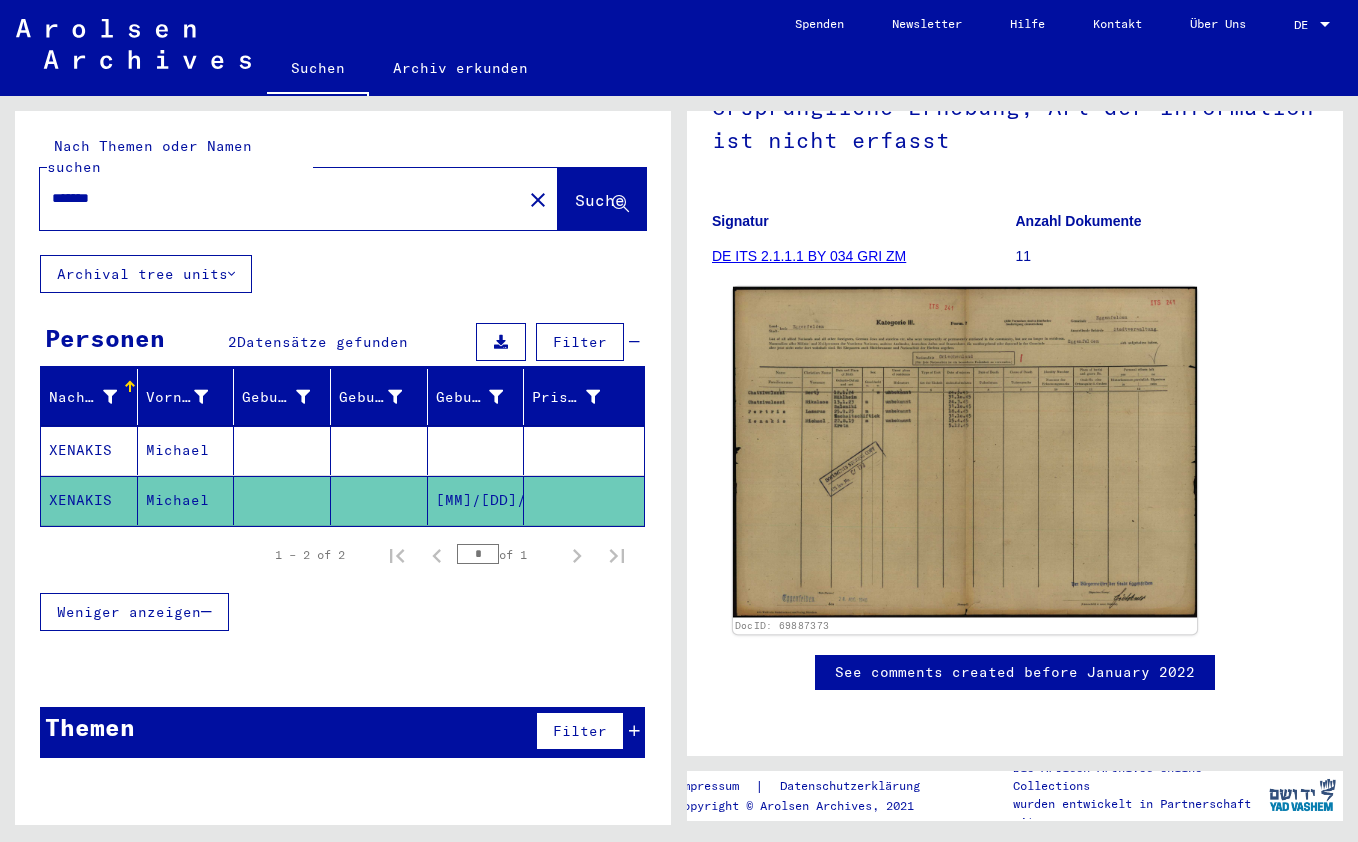 click 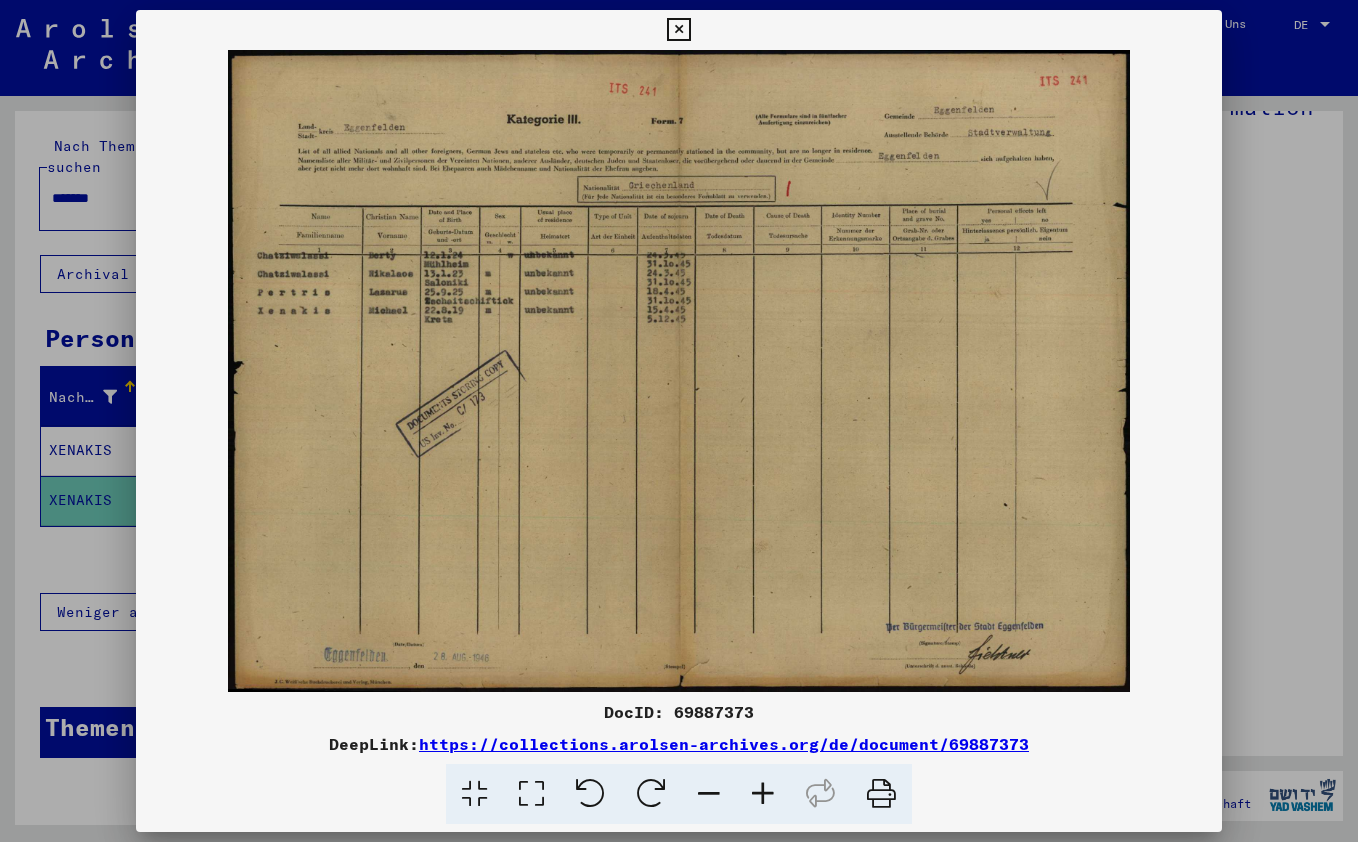 click at bounding box center [678, 30] 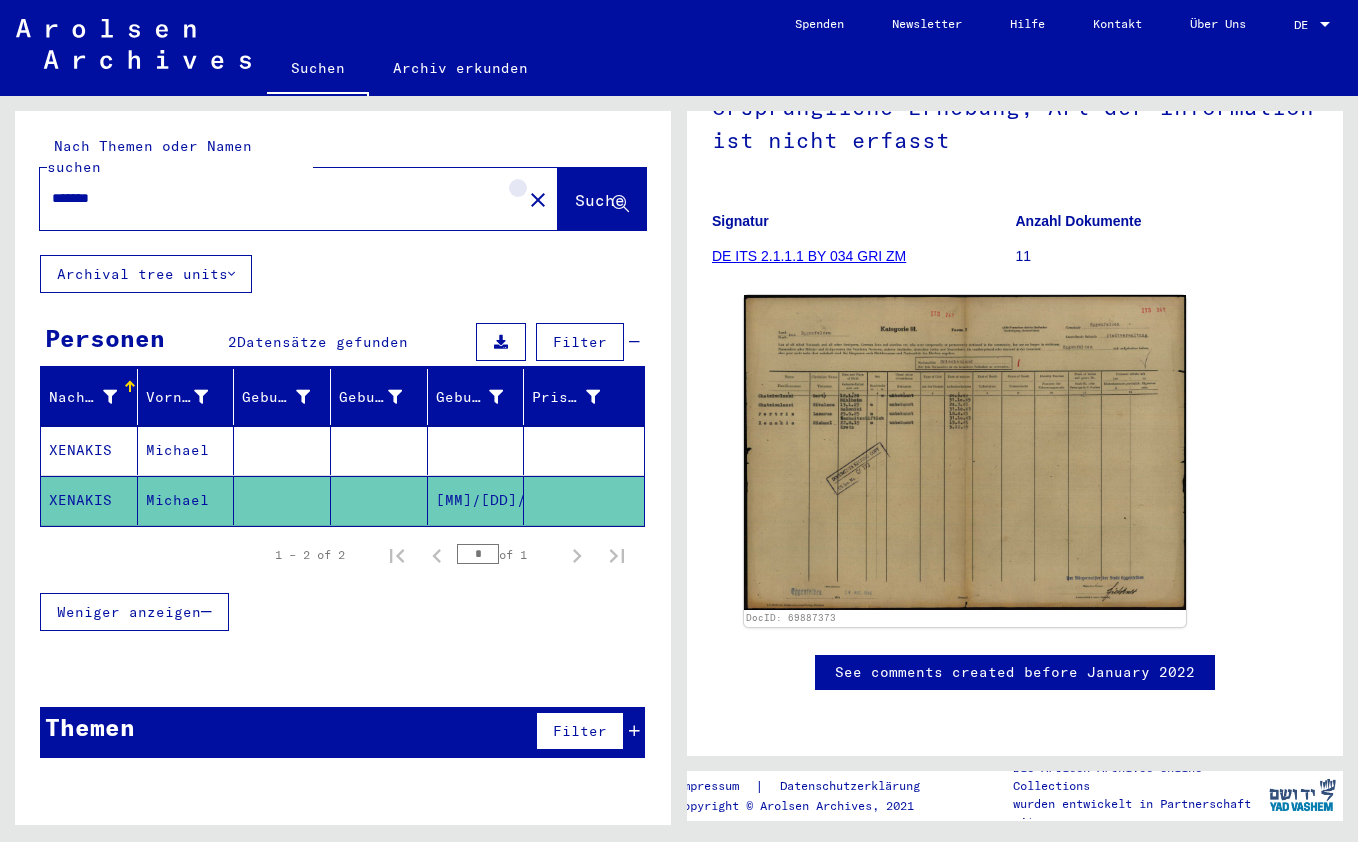 click on "close" 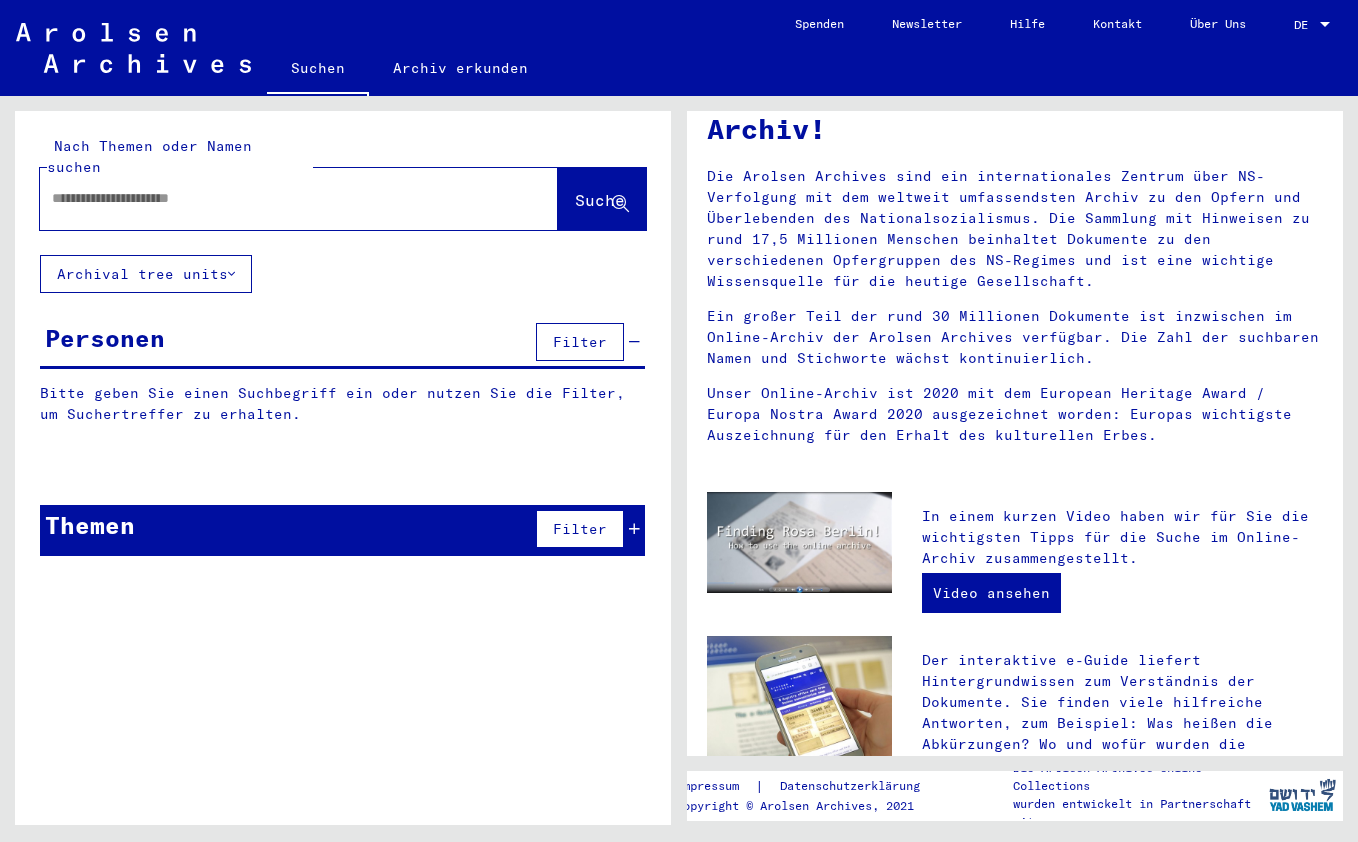 scroll, scrollTop: 0, scrollLeft: 0, axis: both 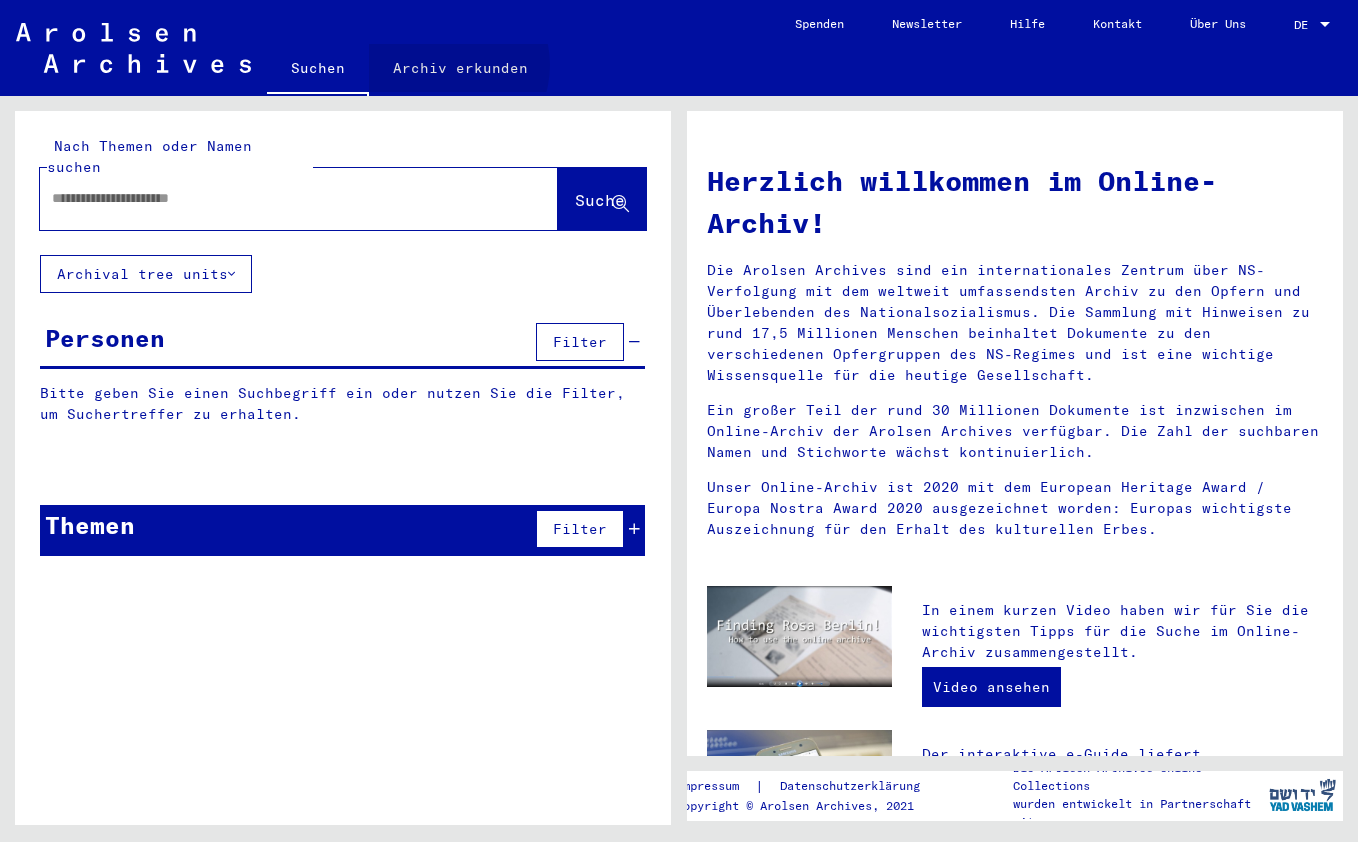 click on "Archiv erkunden" 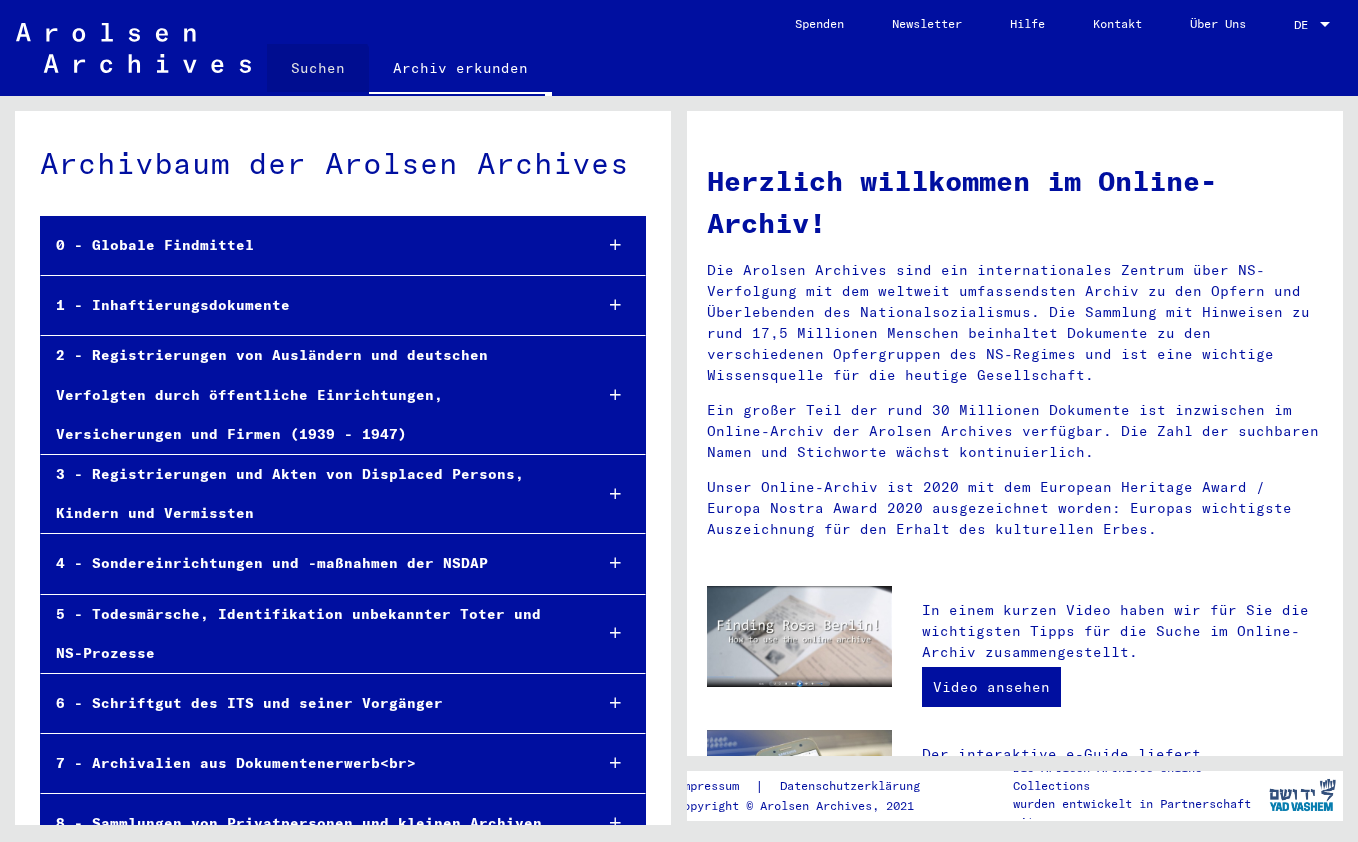 click on "Suchen" 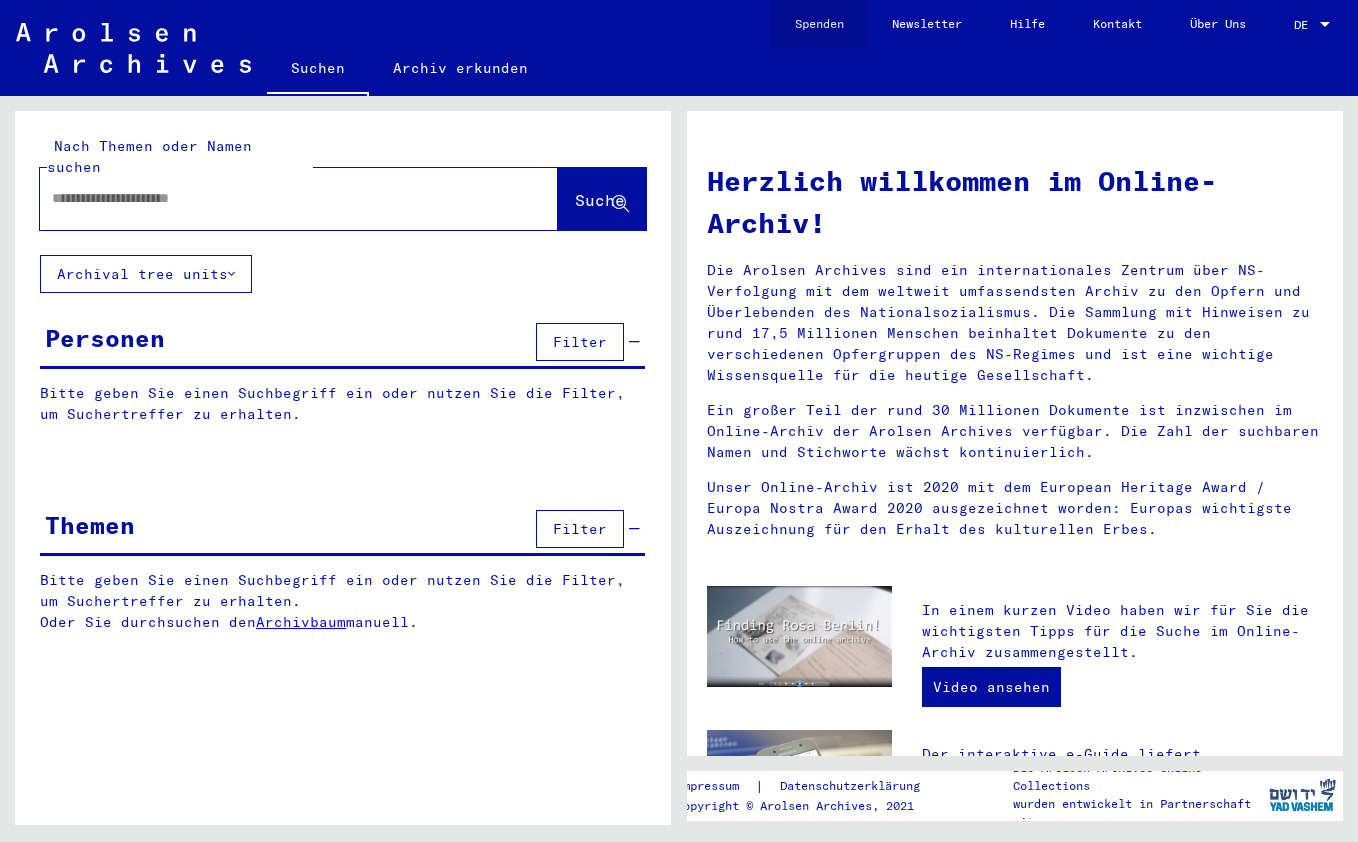 click on "Spenden" 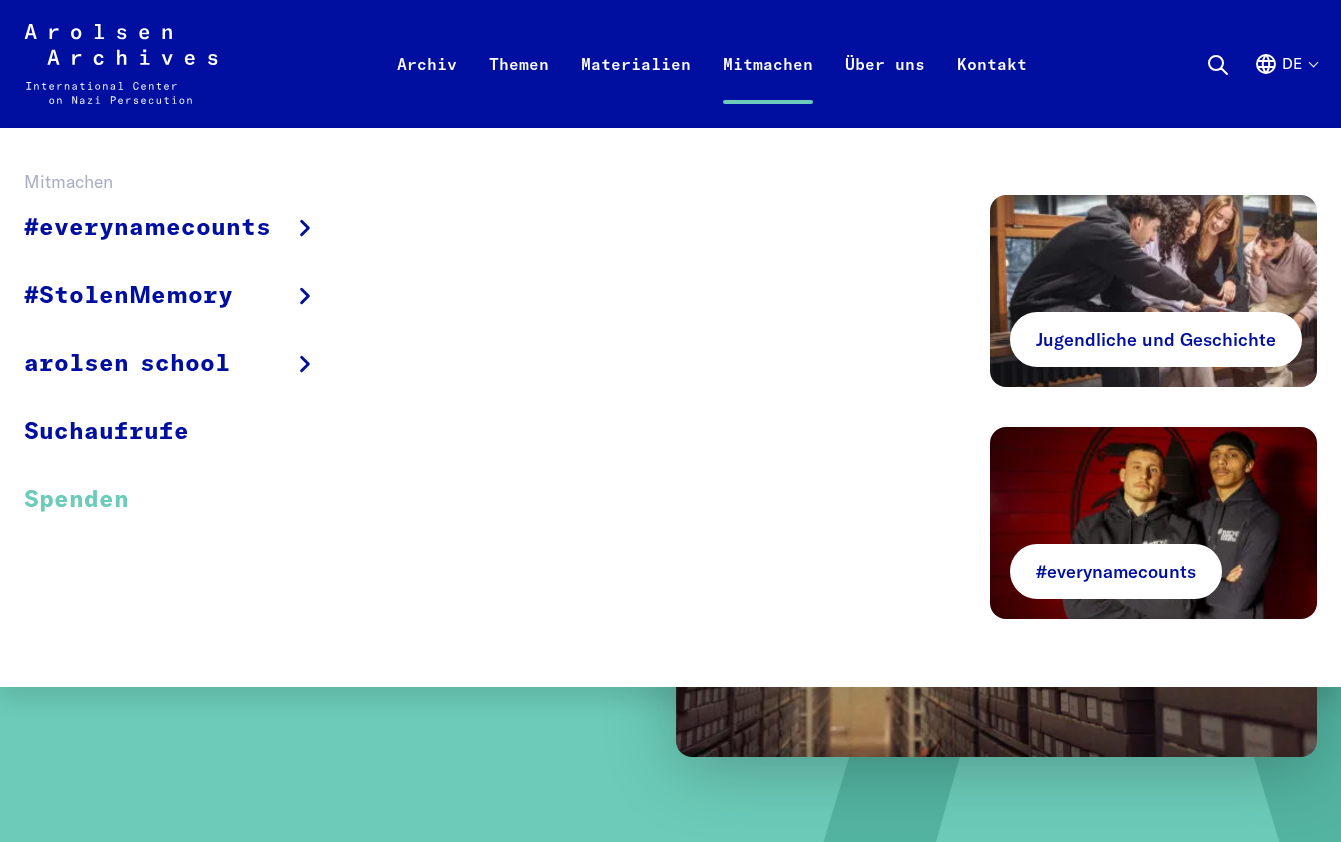 scroll, scrollTop: 0, scrollLeft: 0, axis: both 